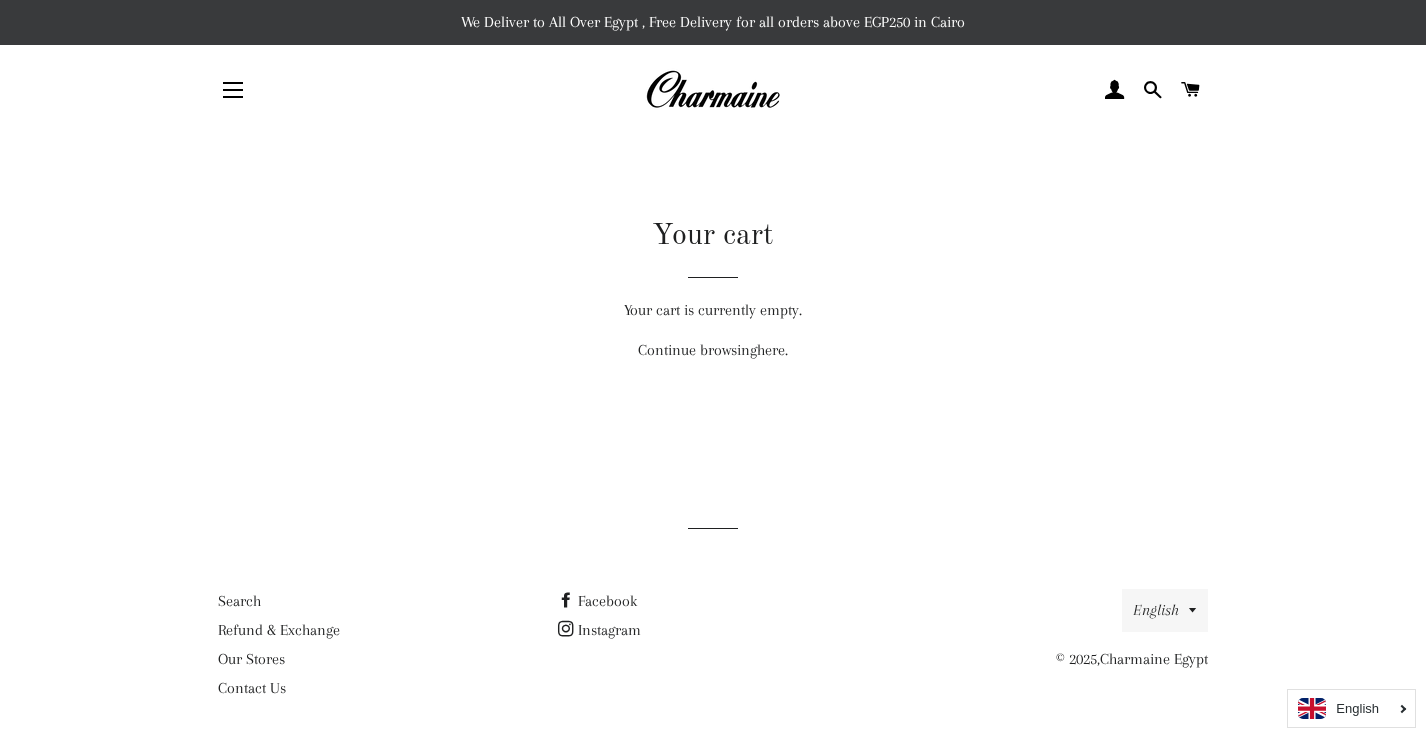 scroll, scrollTop: 7, scrollLeft: 0, axis: vertical 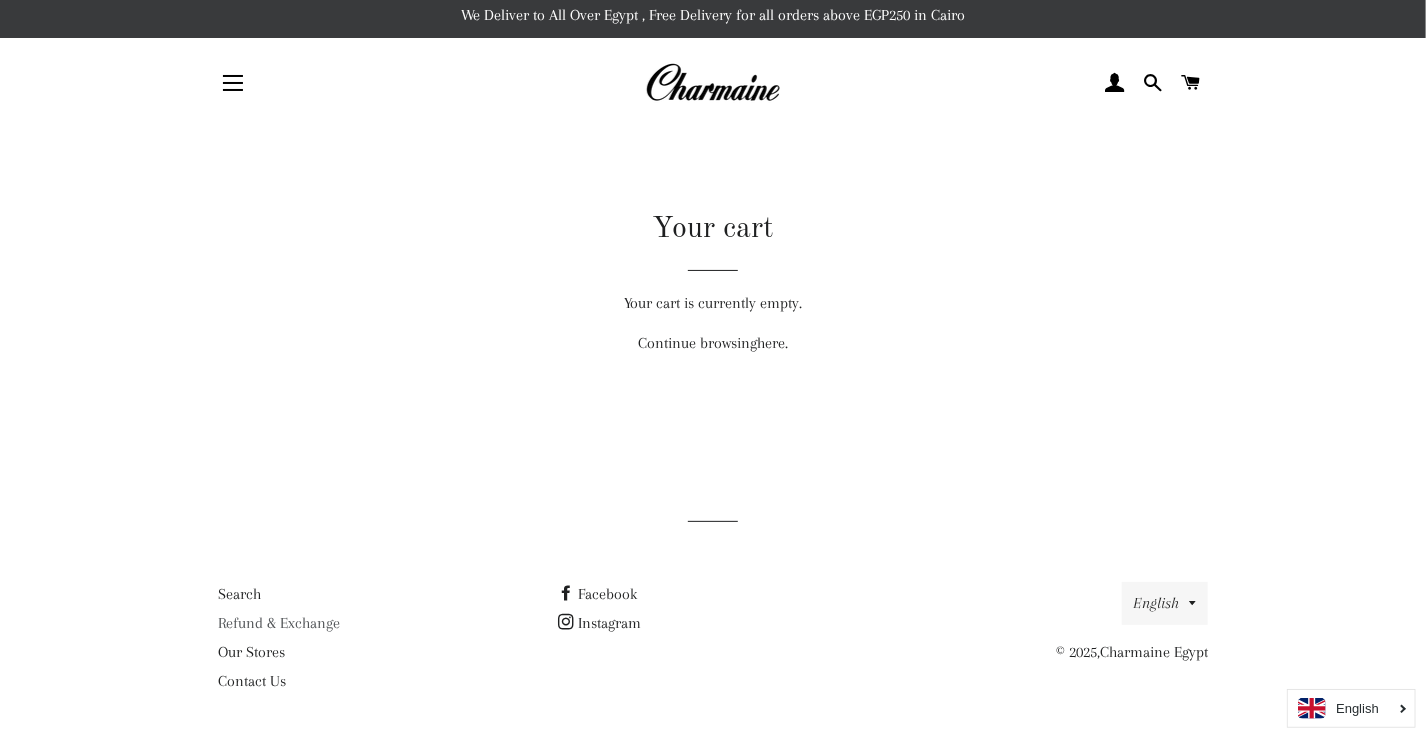 click on "Refund & Exchange" at bounding box center (279, 623) 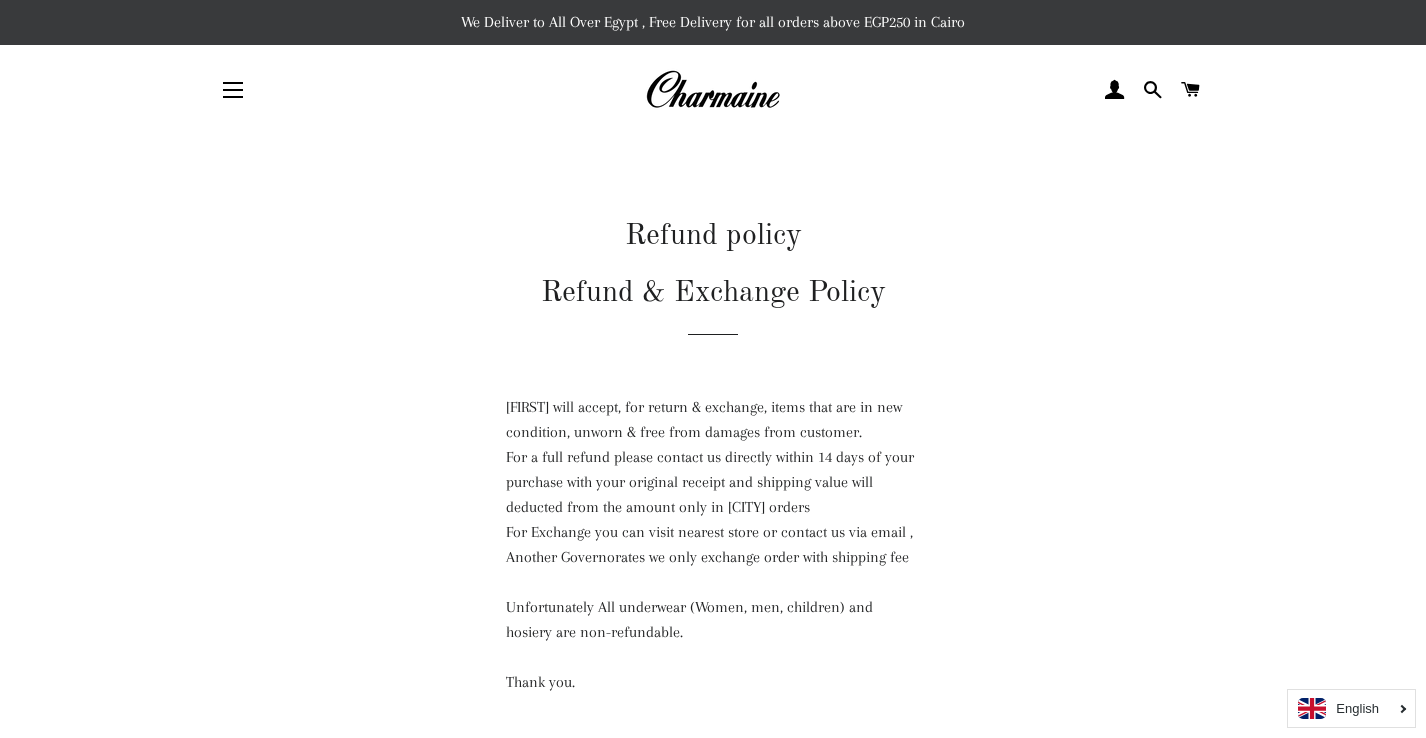 scroll, scrollTop: 0, scrollLeft: 0, axis: both 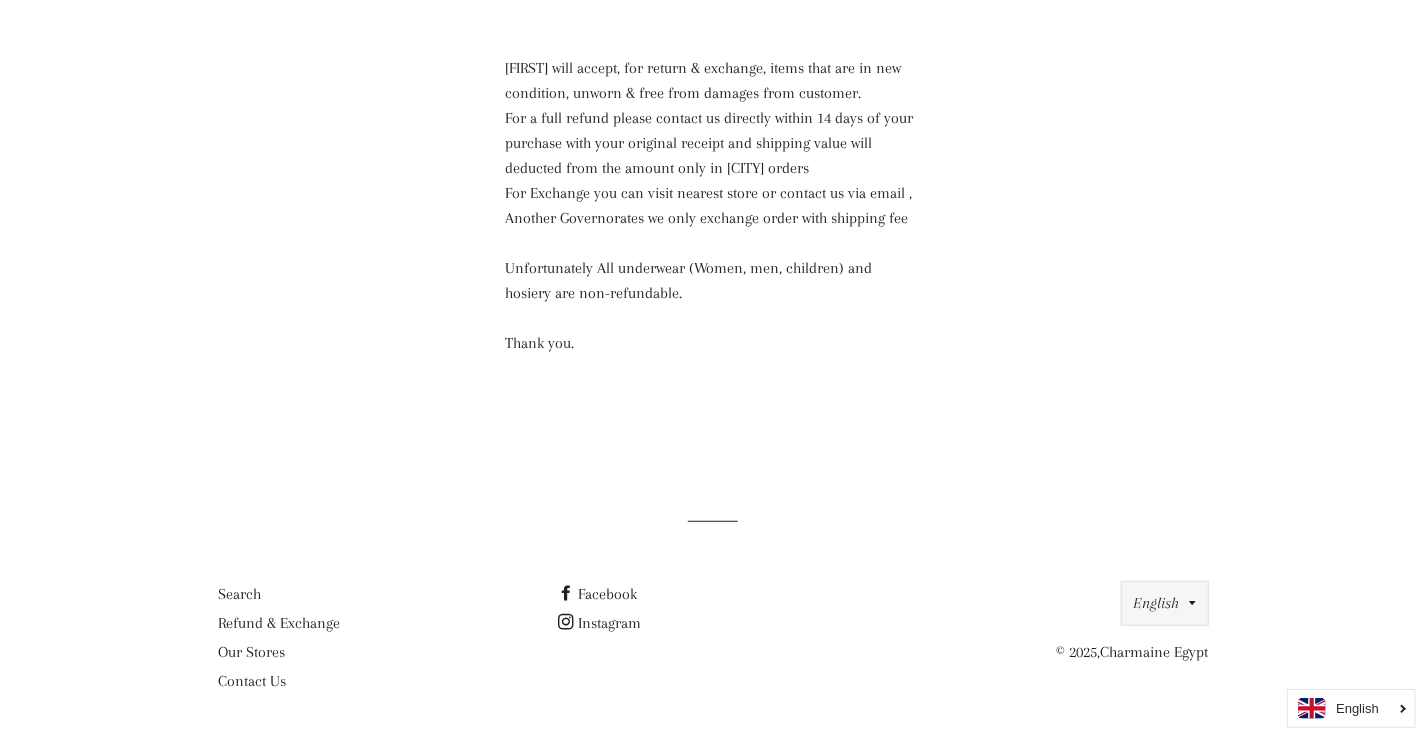 click on "English" at bounding box center (1165, 603) 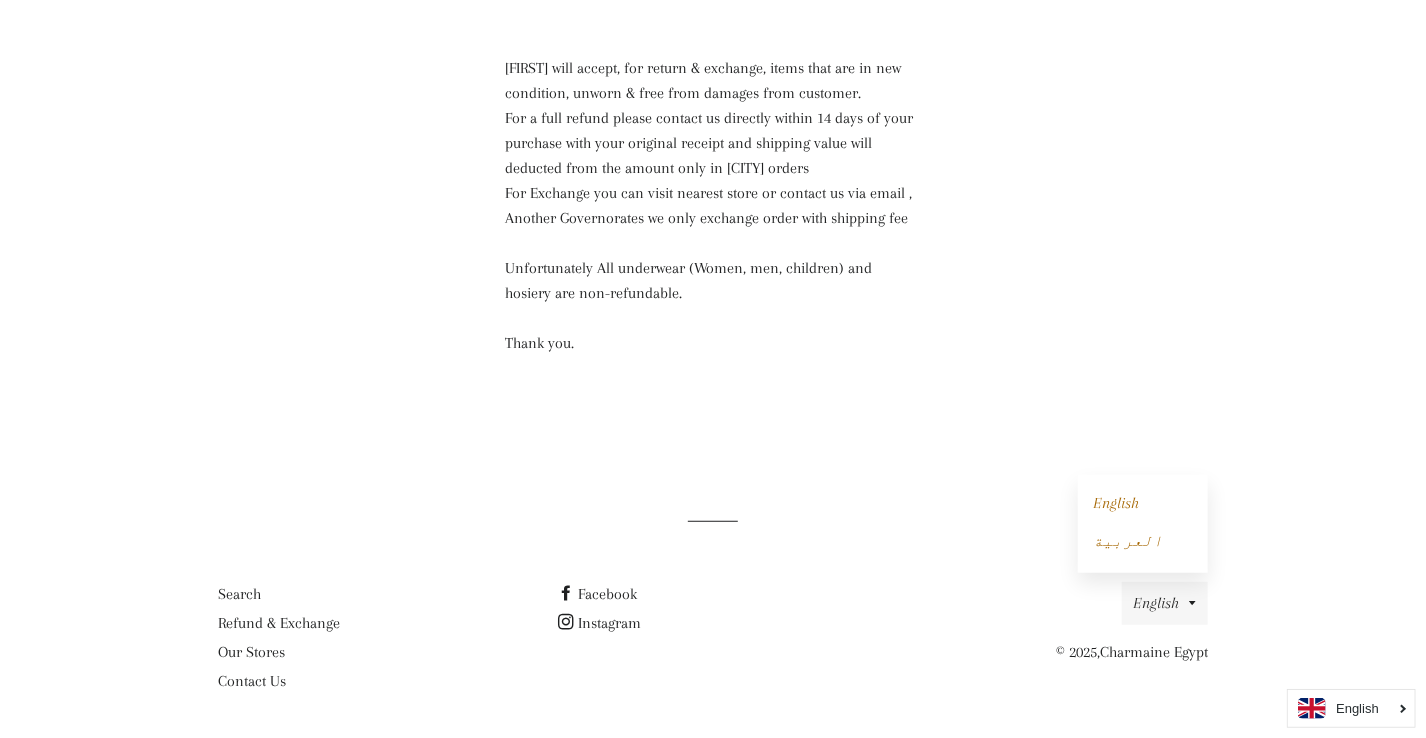 click on "العربية" at bounding box center (1128, 541) 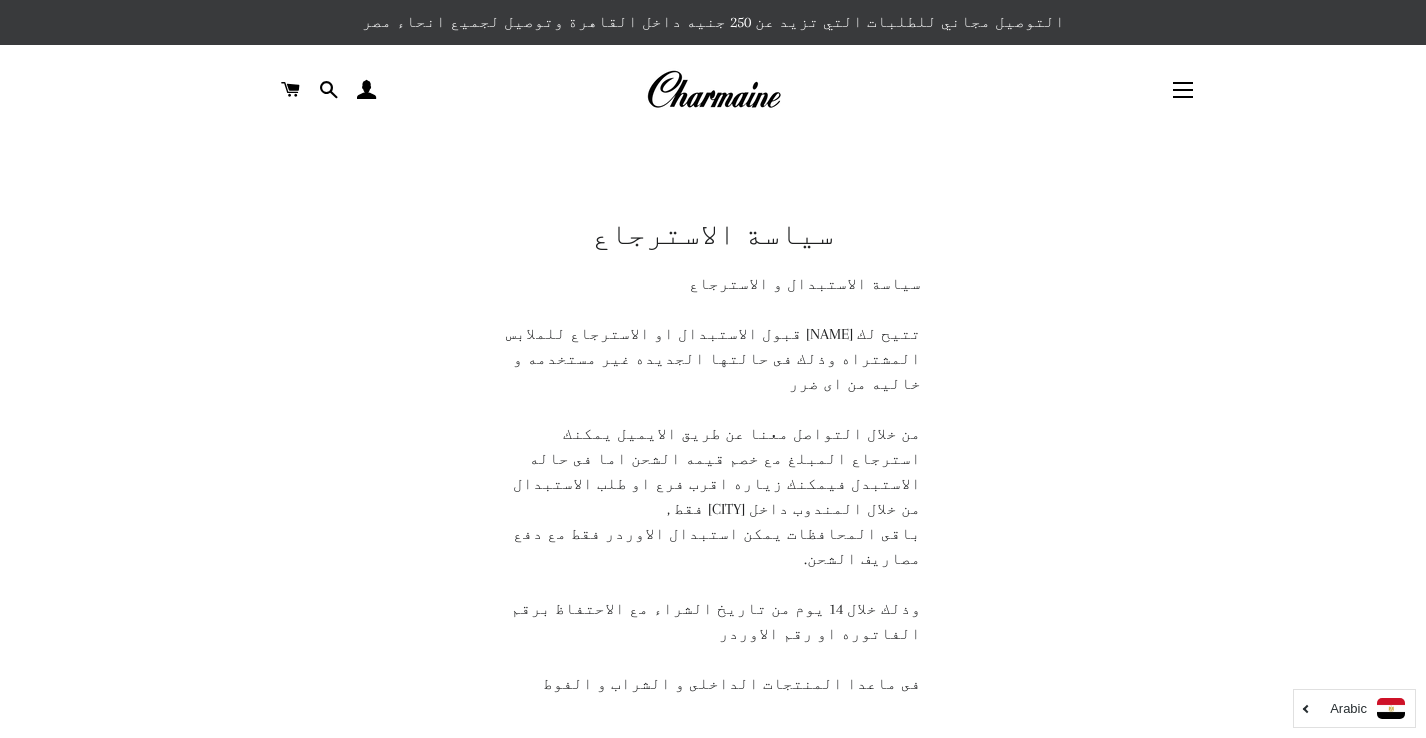 scroll, scrollTop: 0, scrollLeft: 0, axis: both 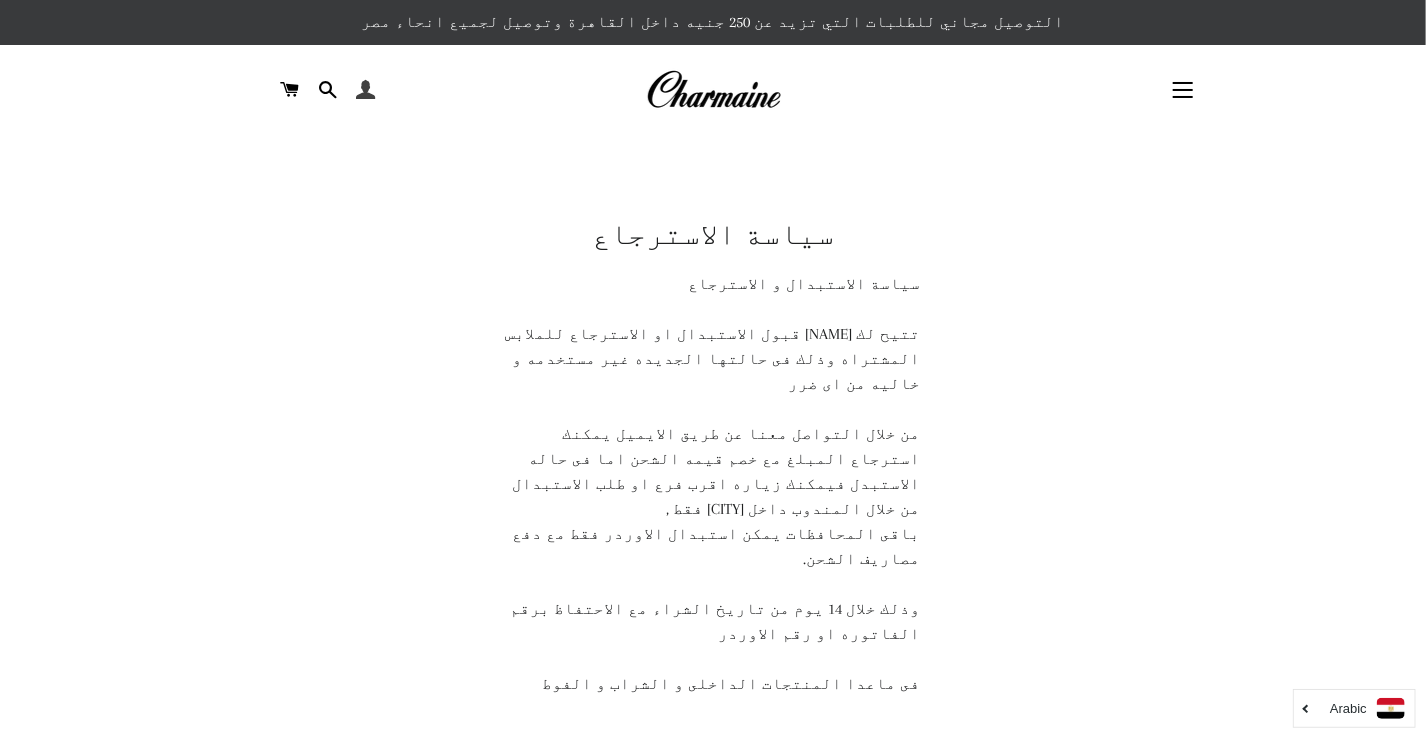 click at bounding box center [366, 90] 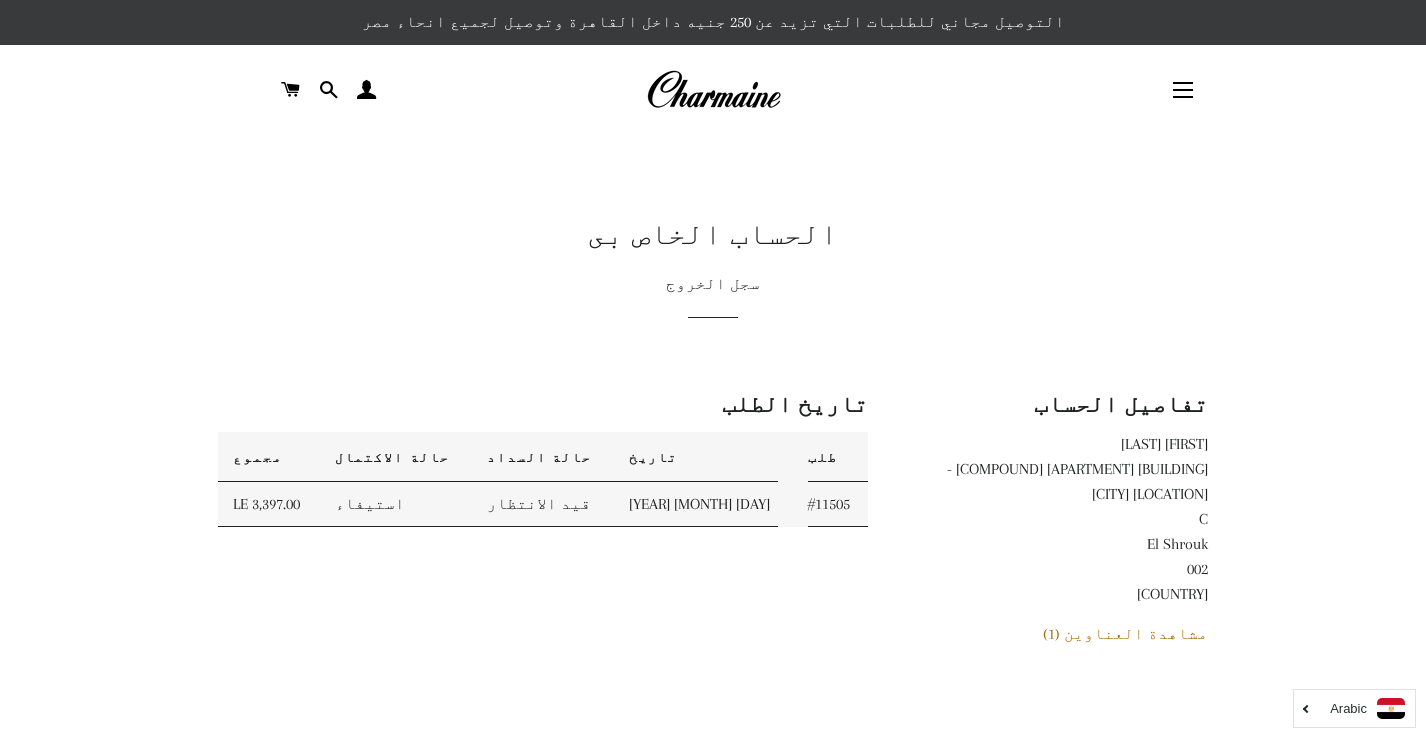 scroll, scrollTop: 0, scrollLeft: 0, axis: both 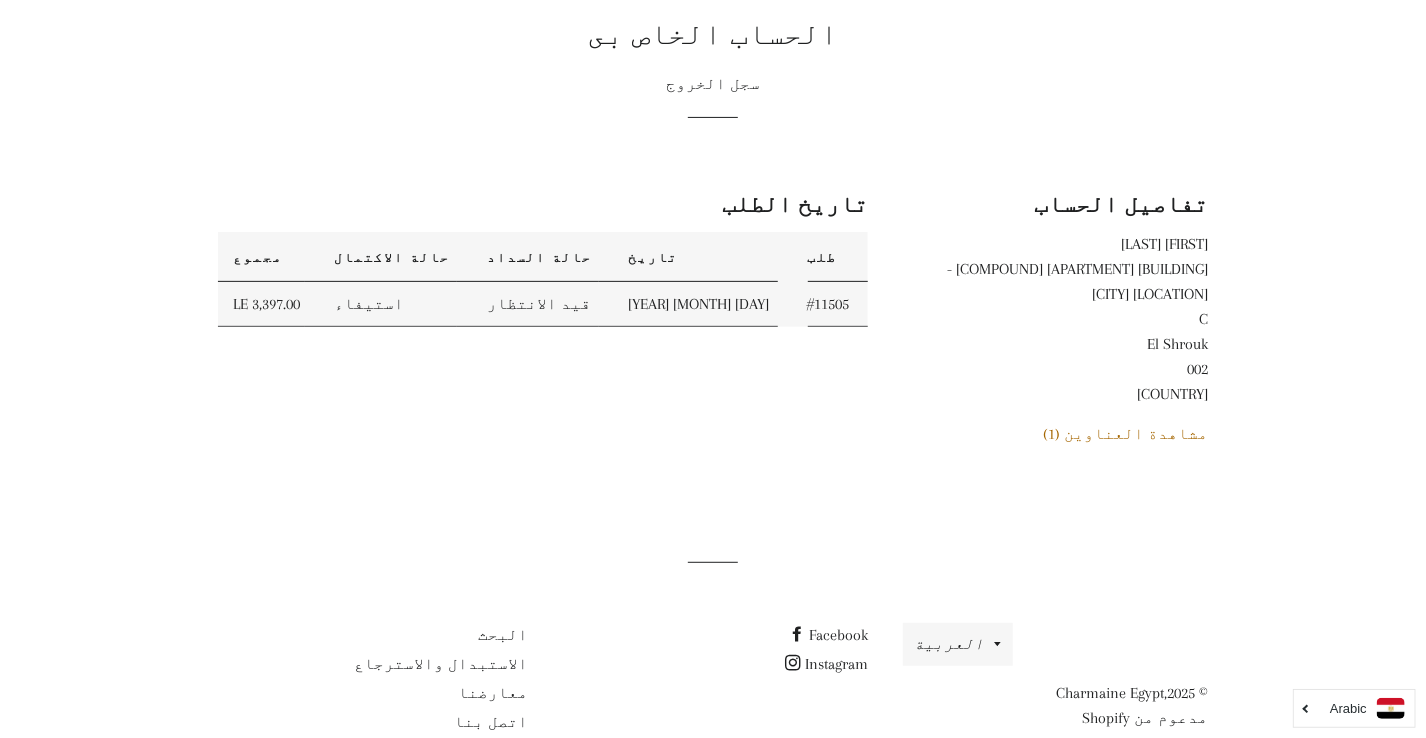click on "#11505" at bounding box center (829, 304) 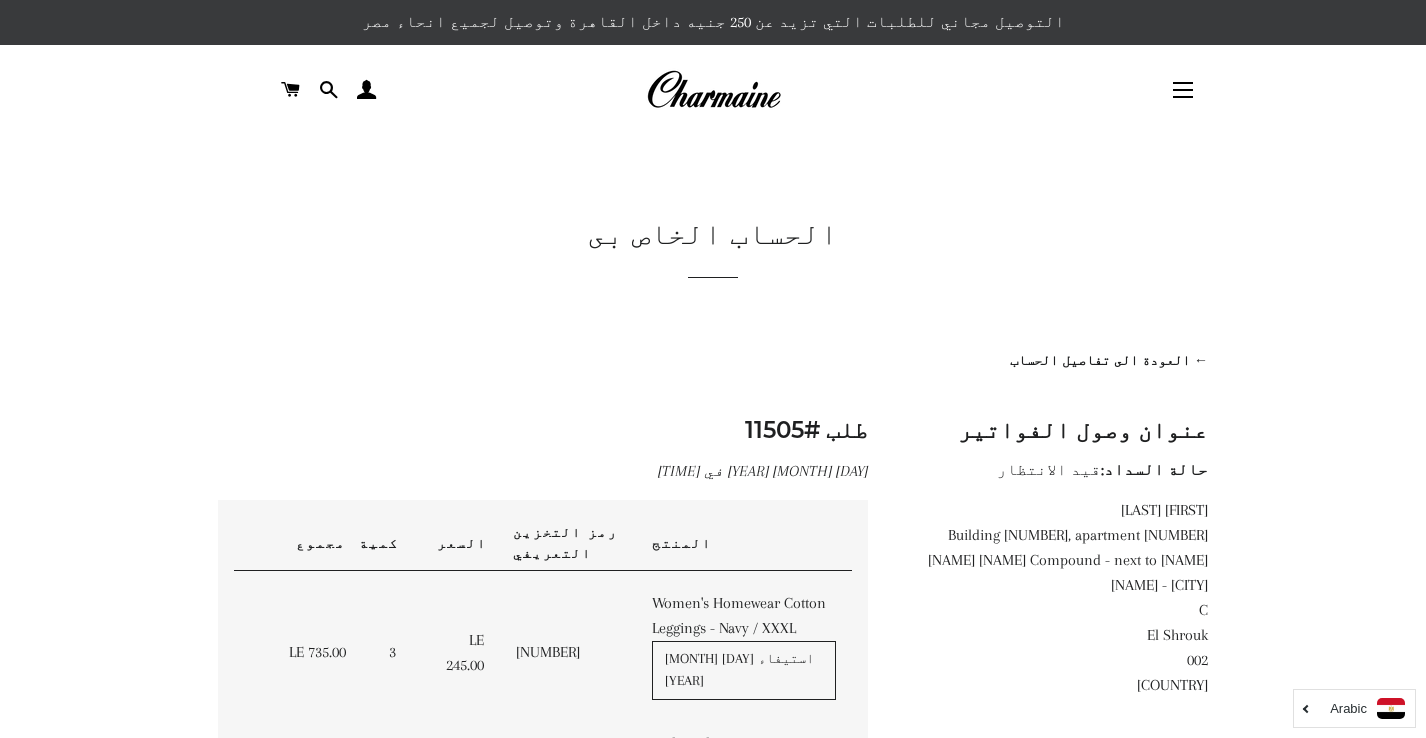 scroll, scrollTop: 0, scrollLeft: 0, axis: both 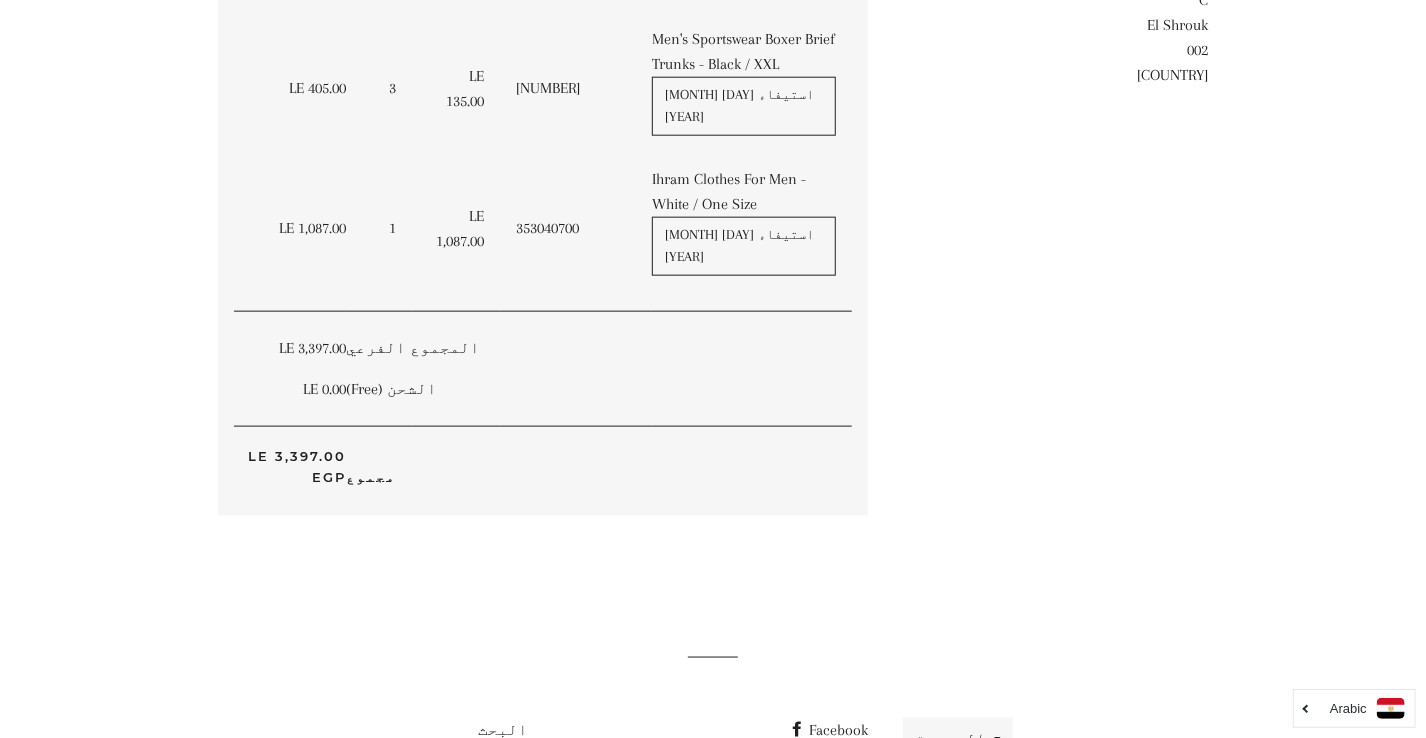 click on "الاستبدال والاسترجاع" at bounding box center [441, 759] 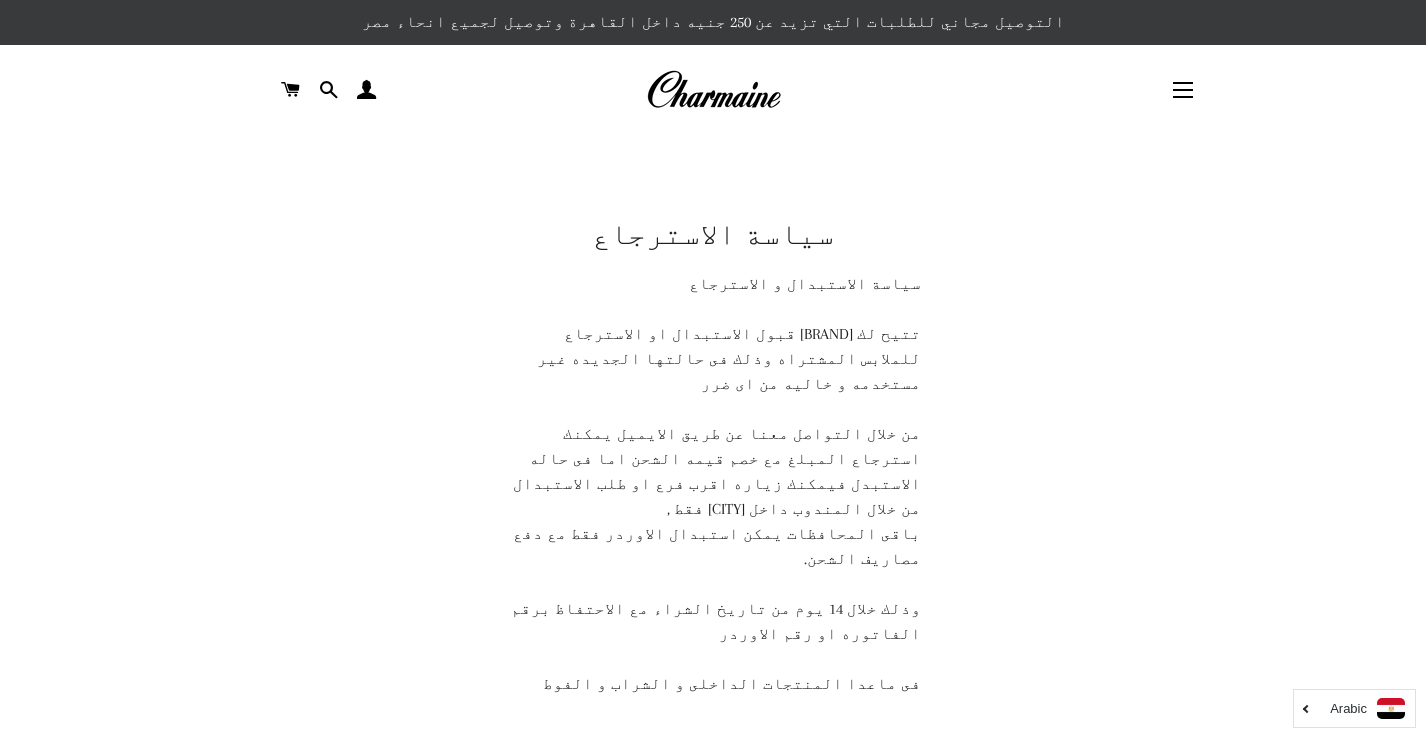 scroll, scrollTop: 0, scrollLeft: 0, axis: both 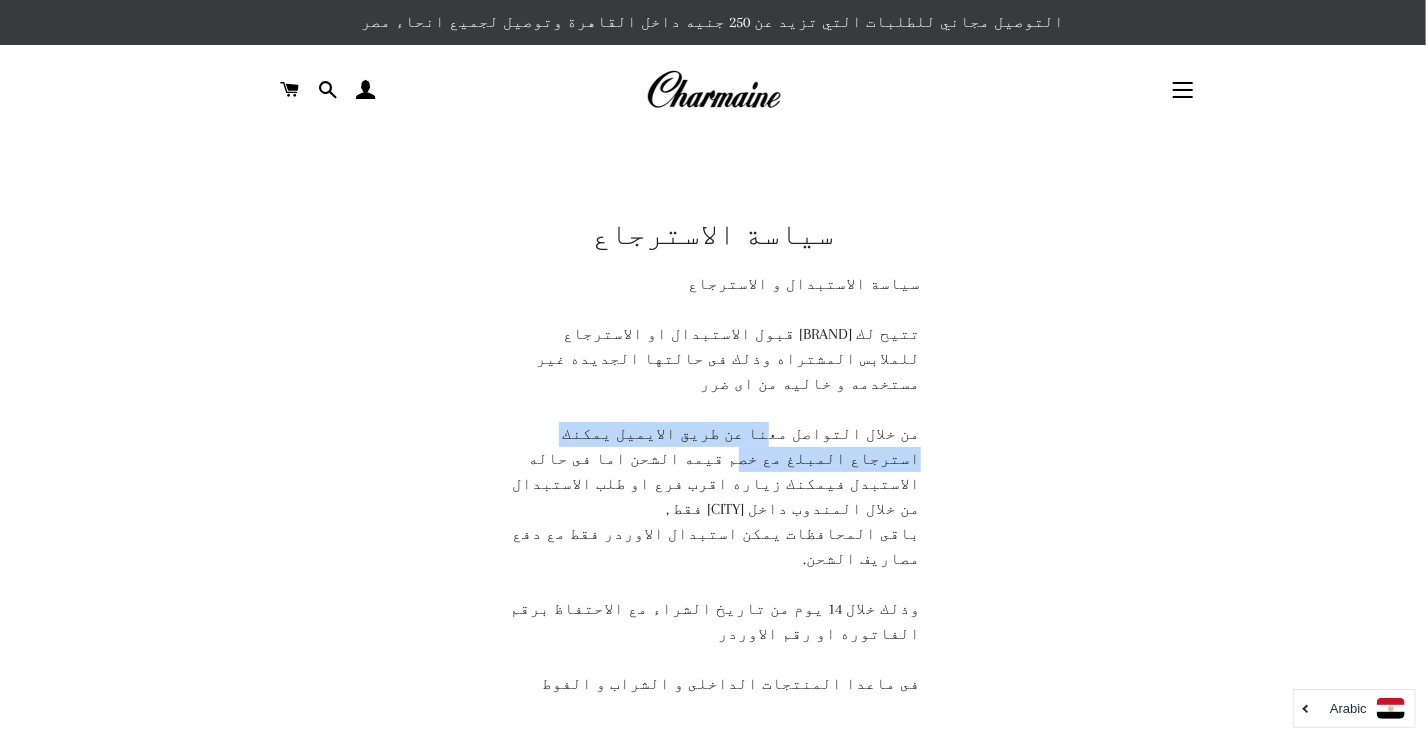 drag, startPoint x: 827, startPoint y: 411, endPoint x: 569, endPoint y: 418, distance: 258.09494 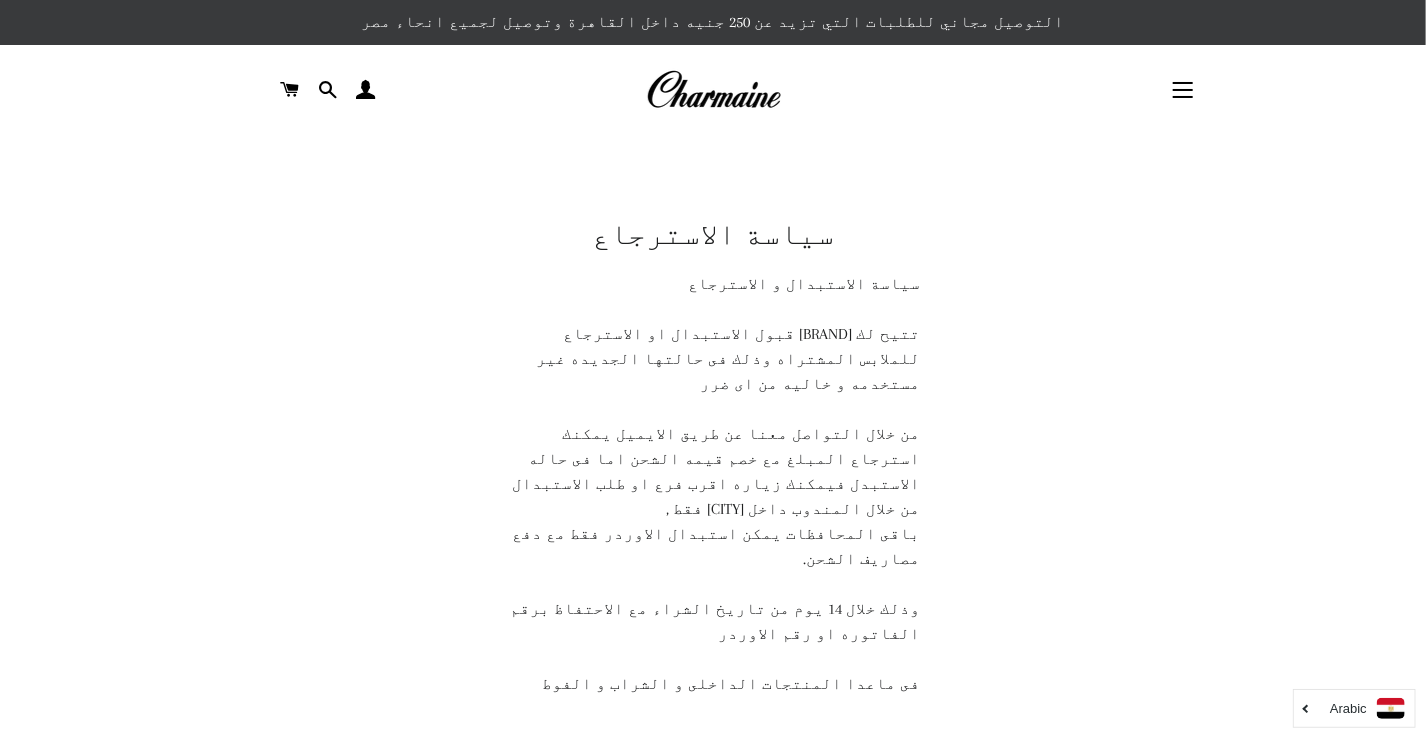 drag, startPoint x: 842, startPoint y: 457, endPoint x: 945, endPoint y: 458, distance: 103.00485 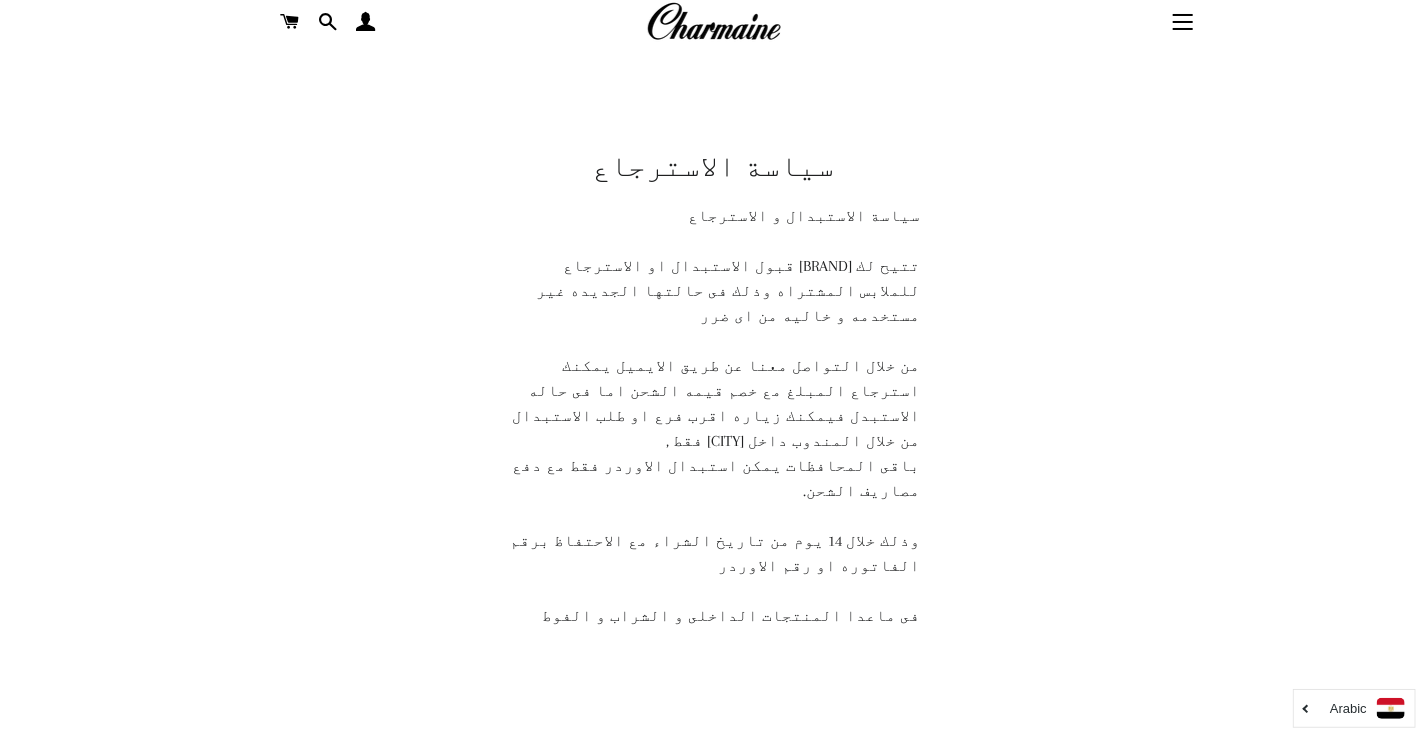 scroll, scrollTop: 0, scrollLeft: 0, axis: both 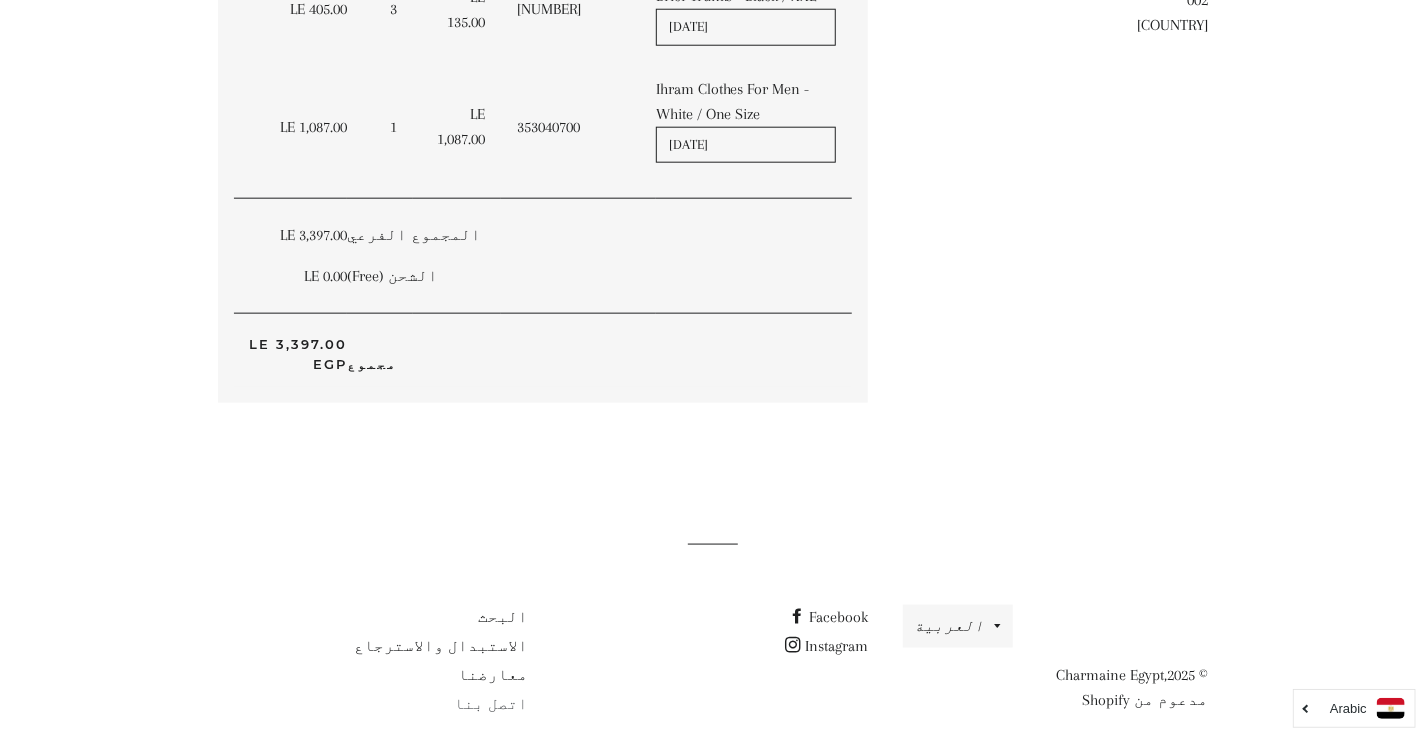 click on "اتصل بنا" at bounding box center (491, 704) 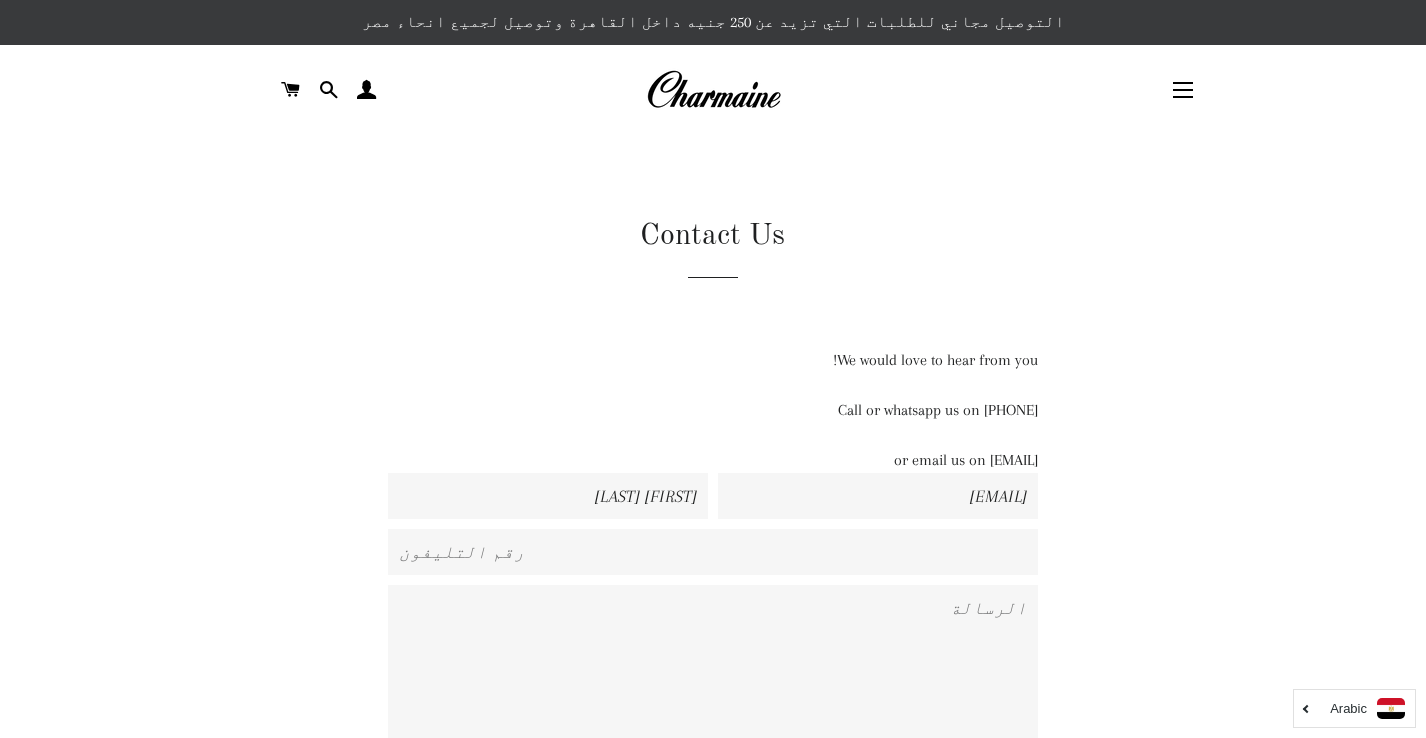 scroll, scrollTop: 0, scrollLeft: 0, axis: both 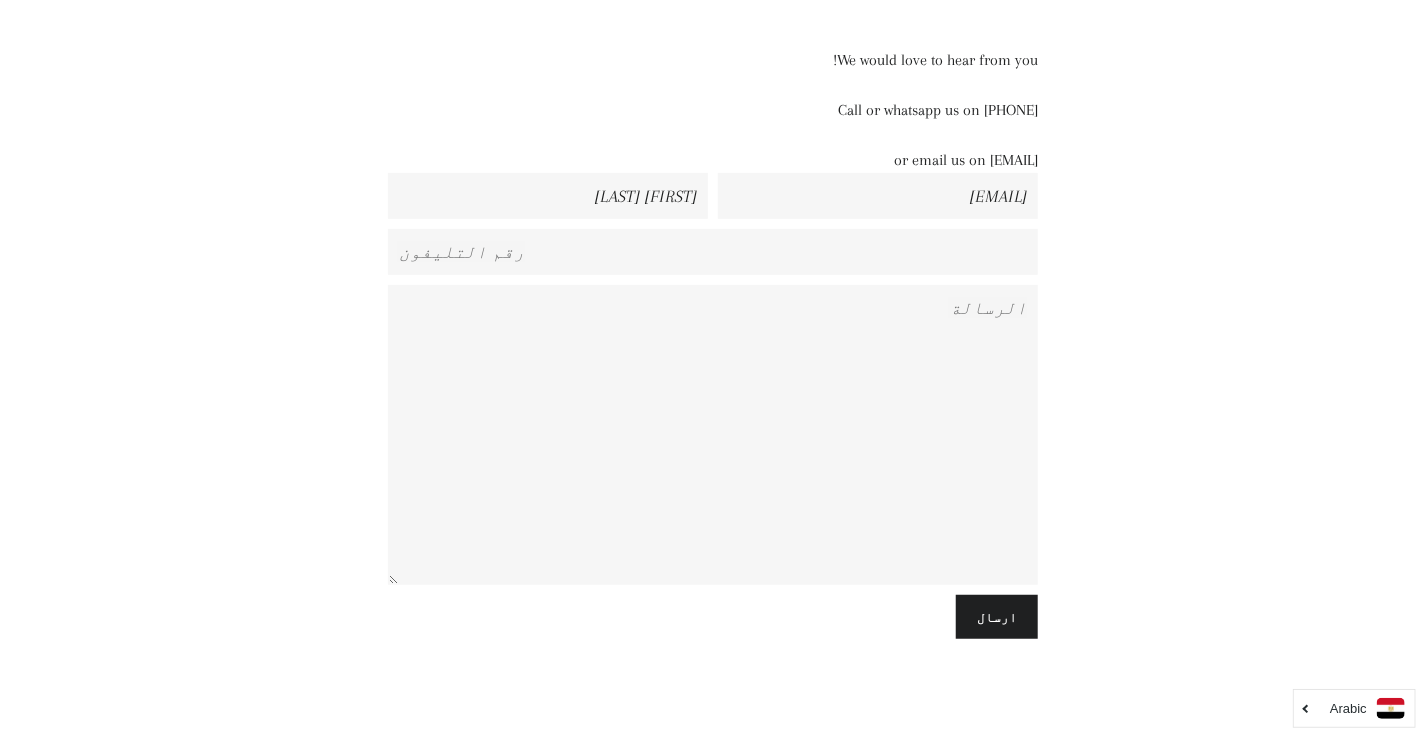 click on "رقم التليفون" at bounding box center (713, 252) 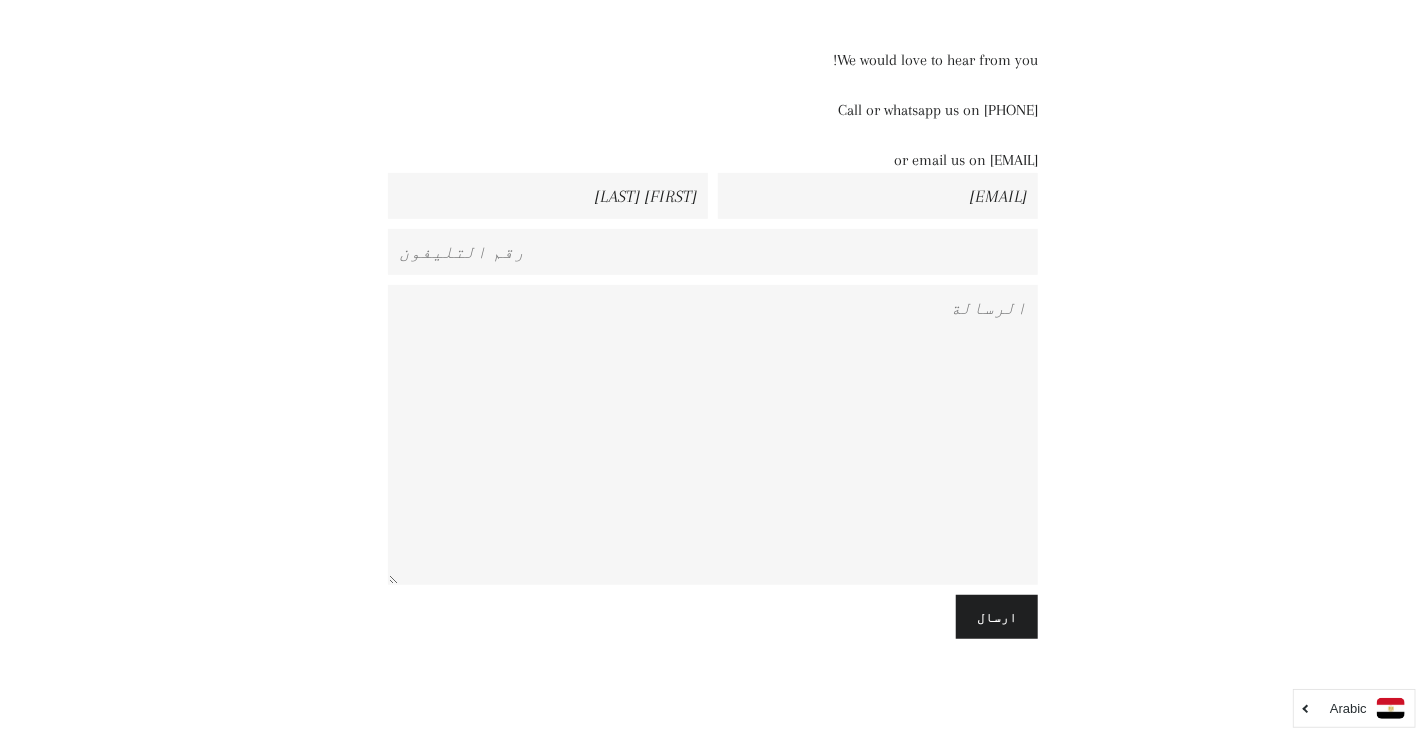 drag, startPoint x: 849, startPoint y: 160, endPoint x: 1033, endPoint y: 150, distance: 184.27155 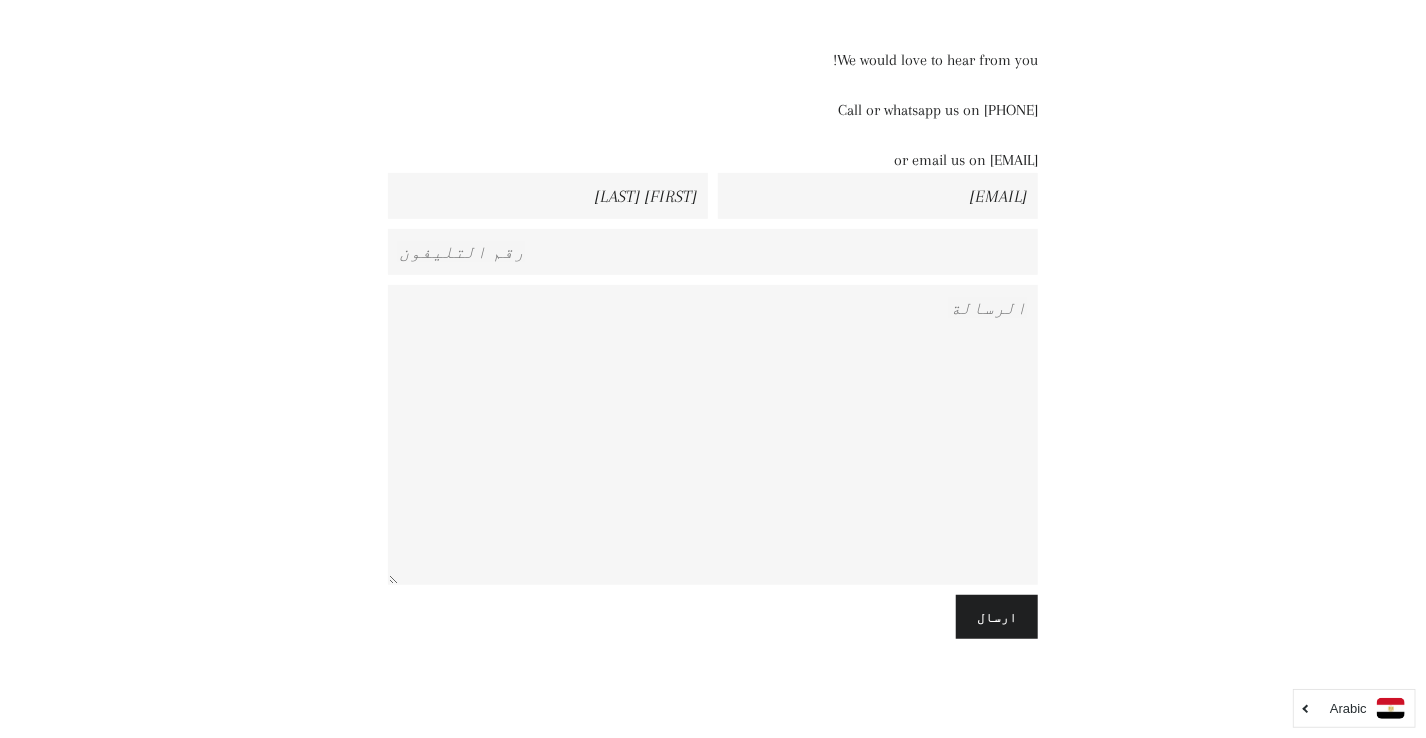 click on "or email us on contact@charmaineegypt.com" at bounding box center [713, 160] 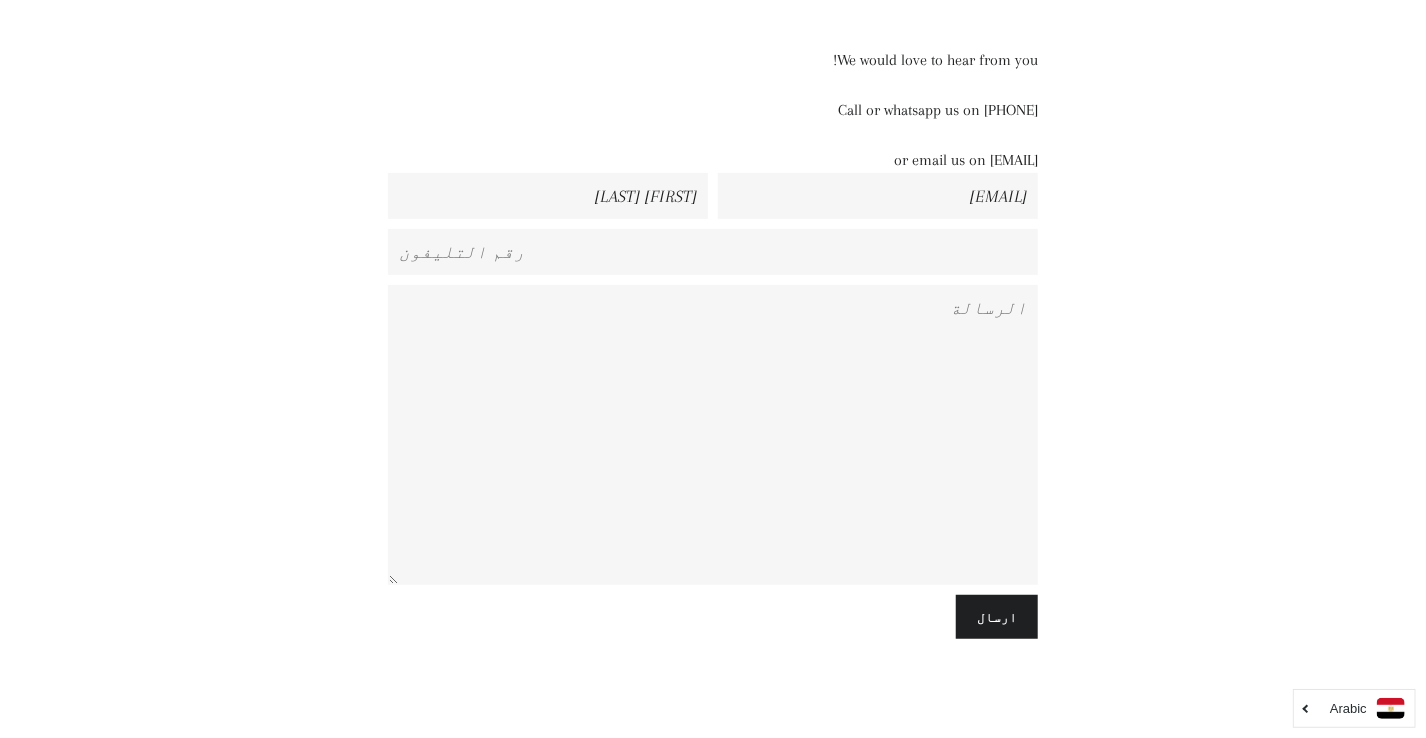 copy on "contact@charmaineegypt.com" 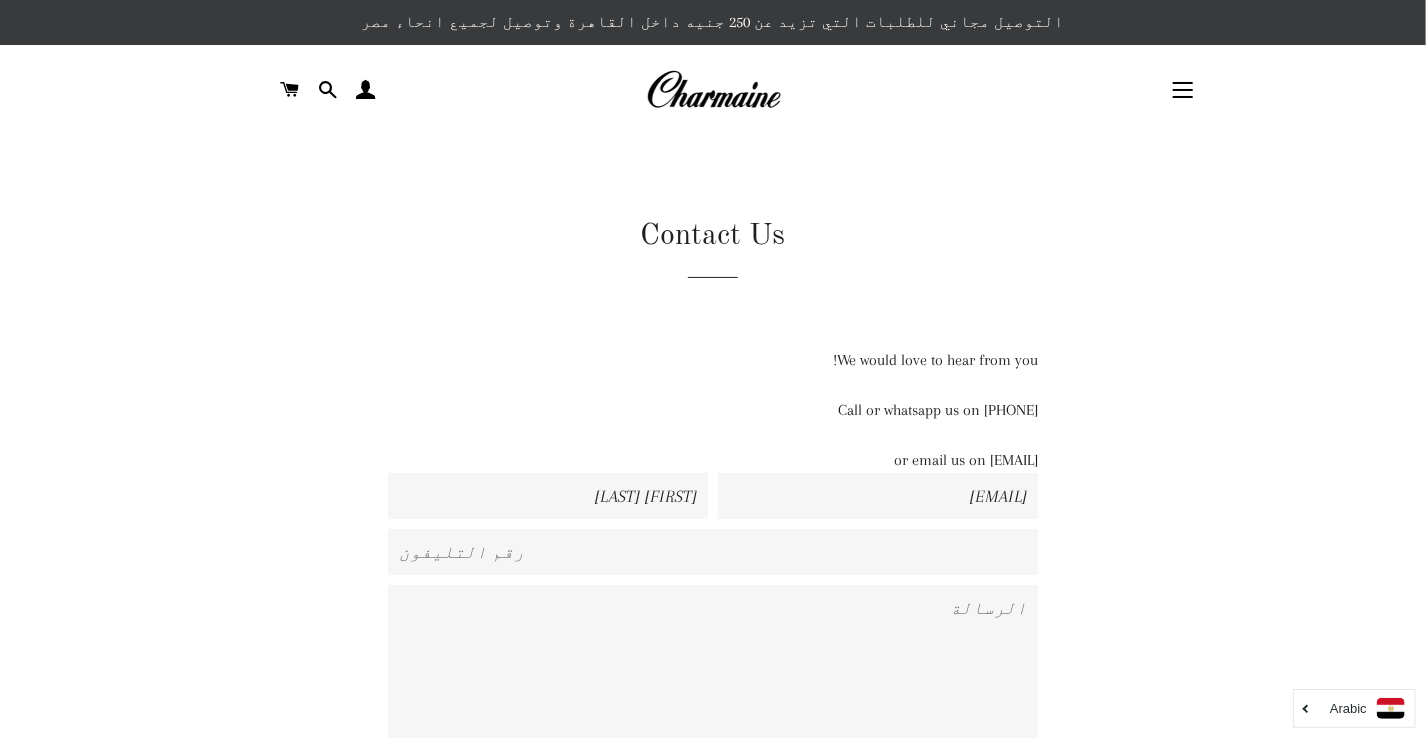 scroll, scrollTop: 526, scrollLeft: 0, axis: vertical 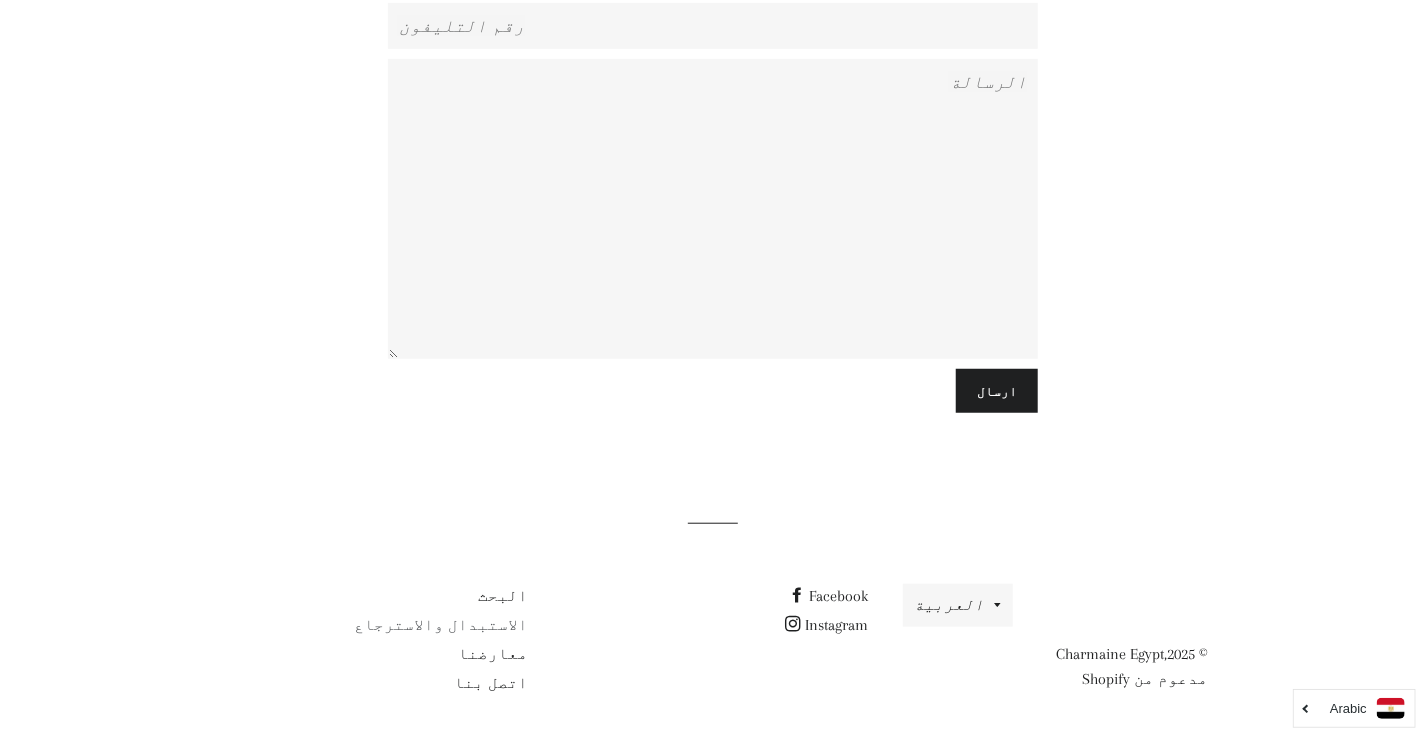 click on "الاستبدال والاسترجاع" at bounding box center [441, 625] 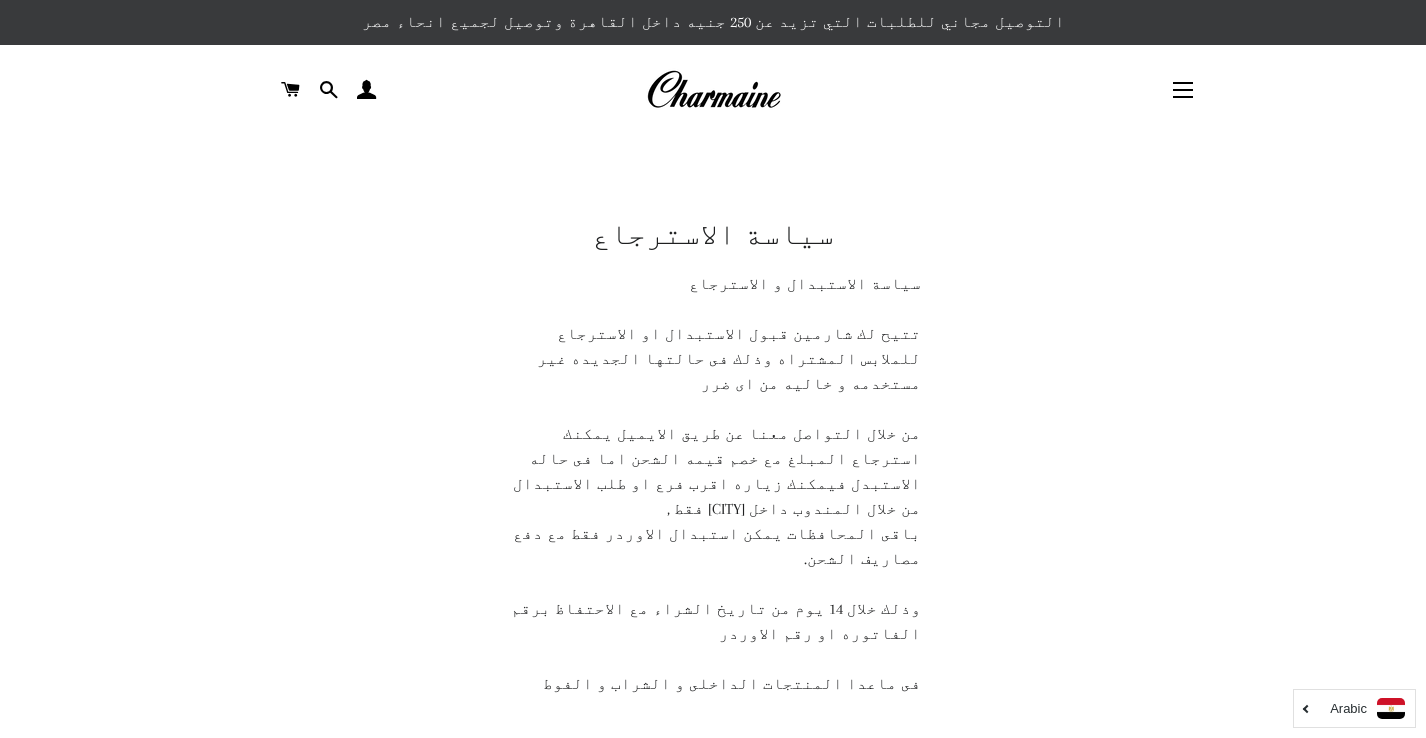 scroll, scrollTop: 0, scrollLeft: 0, axis: both 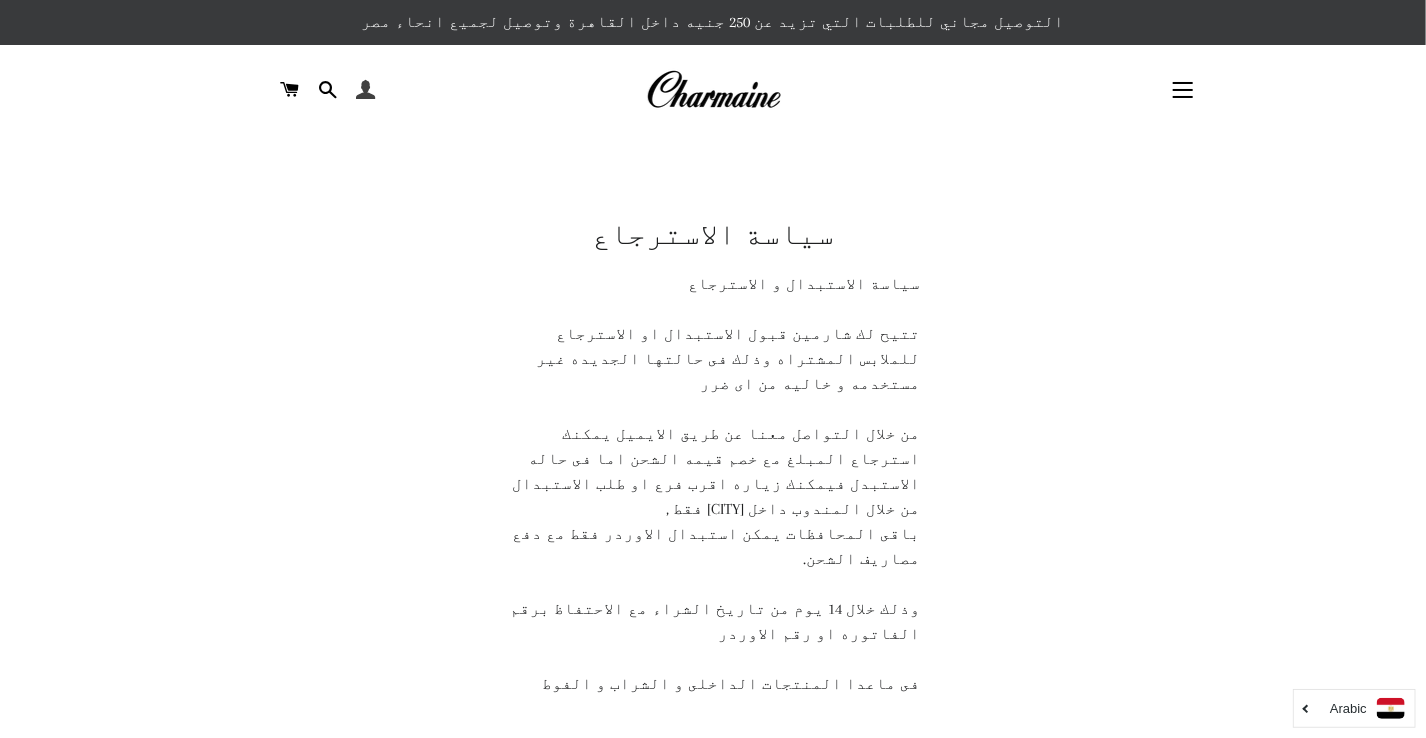 click at bounding box center [366, 90] 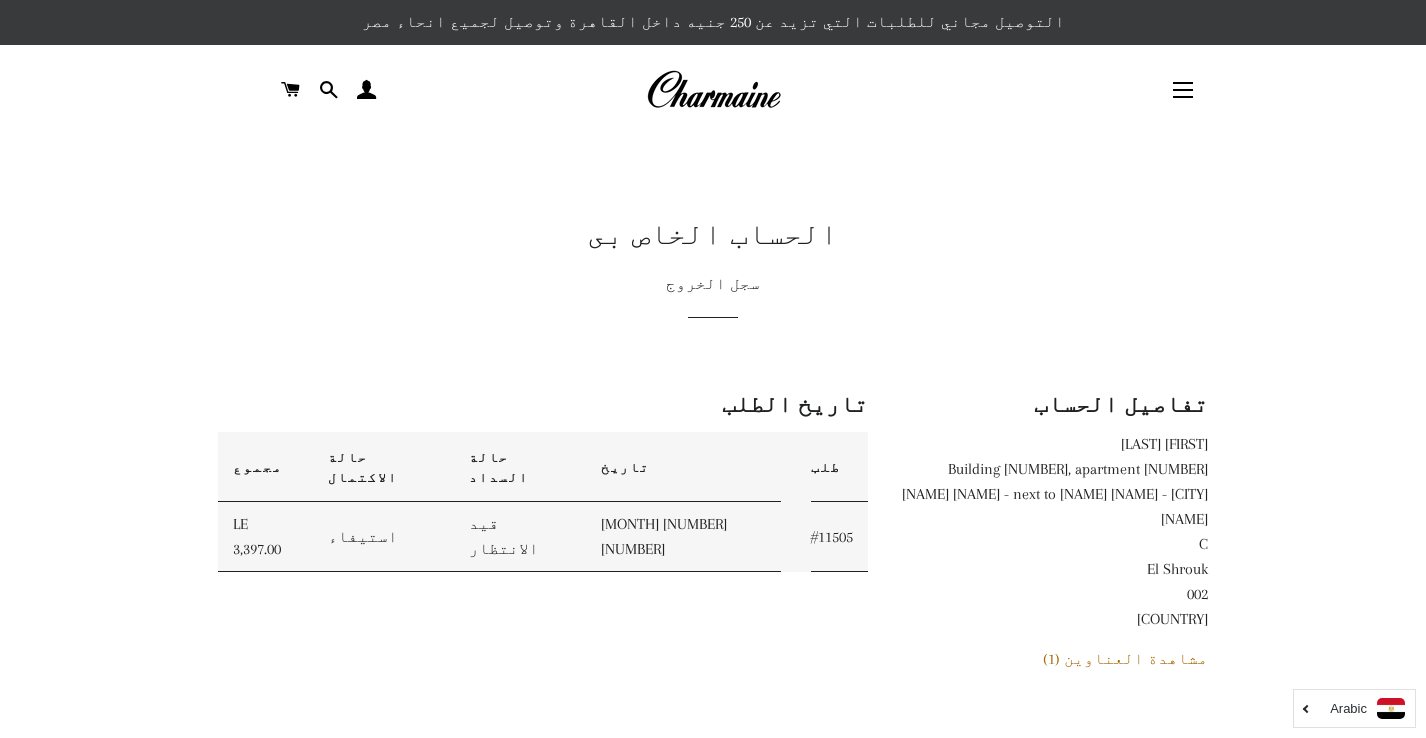 scroll, scrollTop: 0, scrollLeft: 0, axis: both 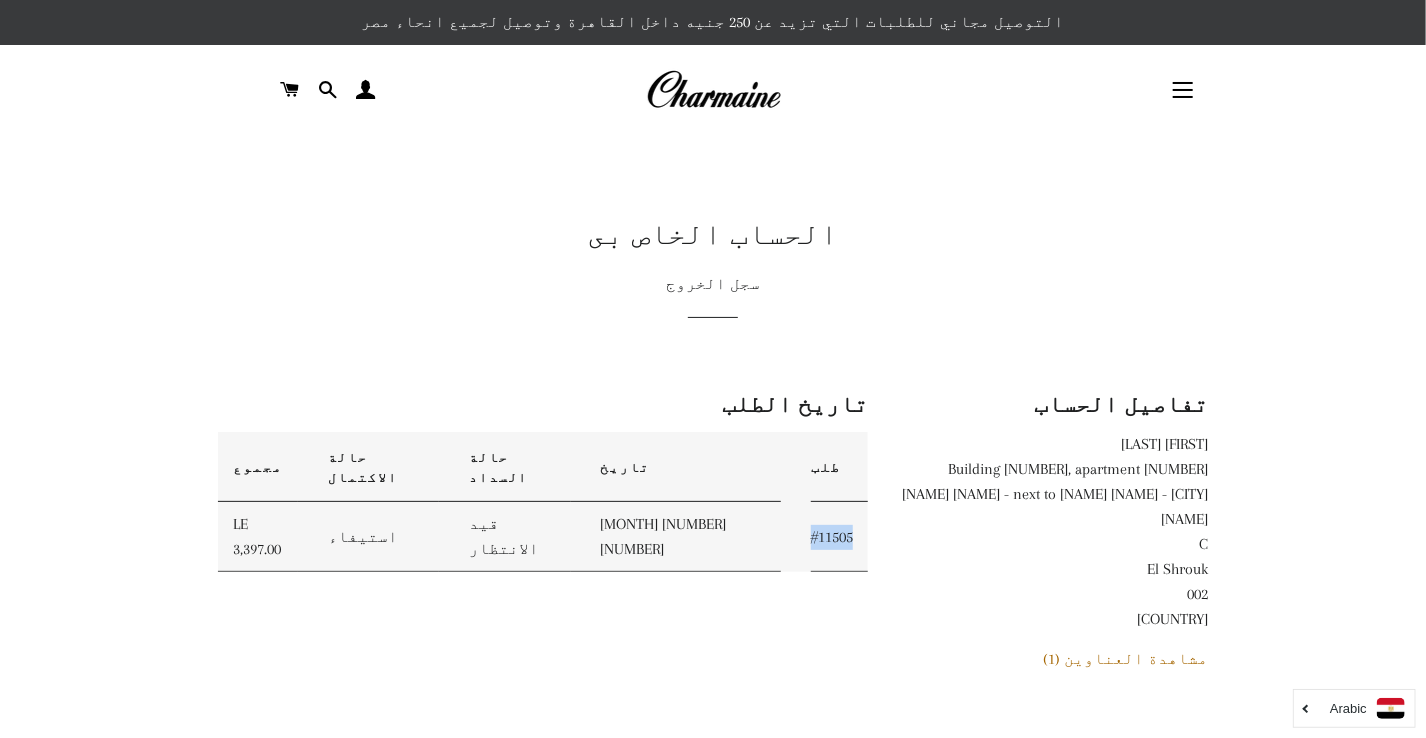 drag, startPoint x: 832, startPoint y: 499, endPoint x: 781, endPoint y: 498, distance: 51.009804 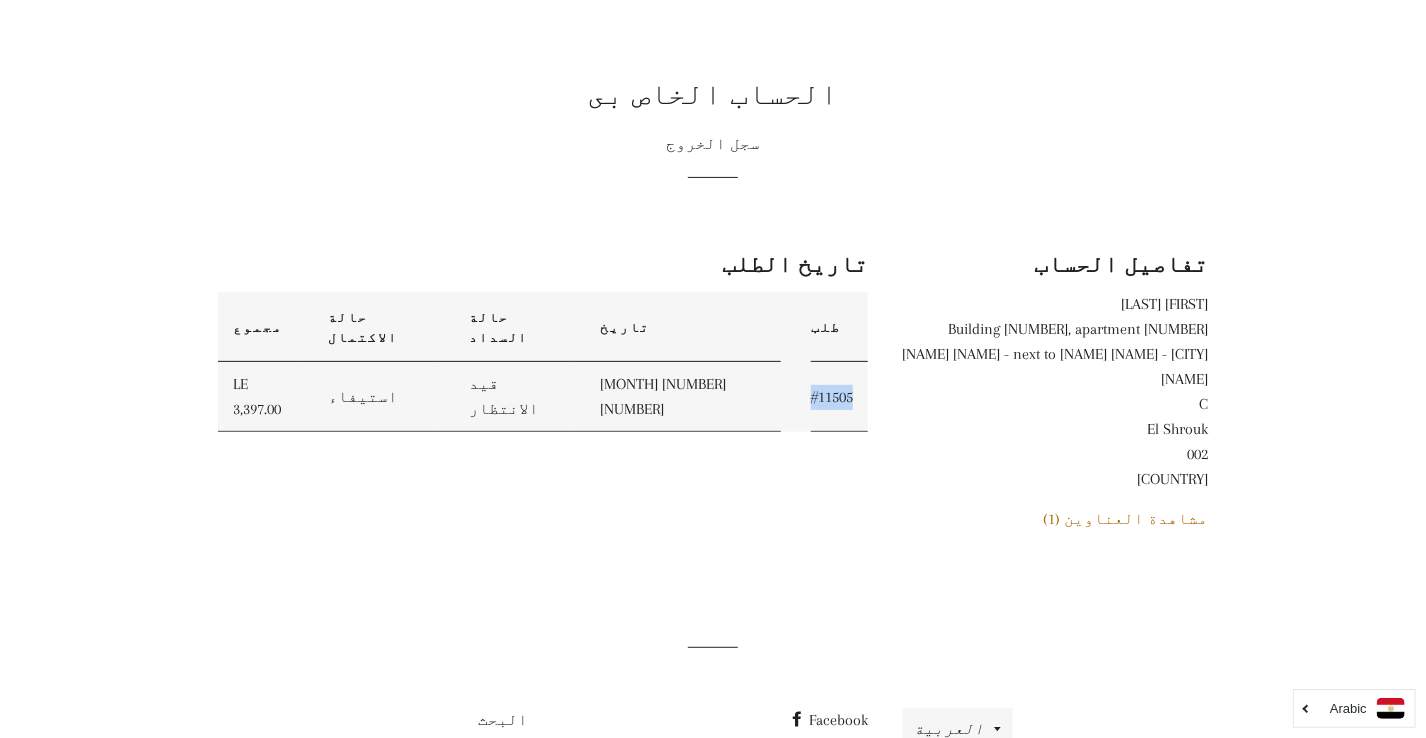 scroll, scrollTop: 240, scrollLeft: 0, axis: vertical 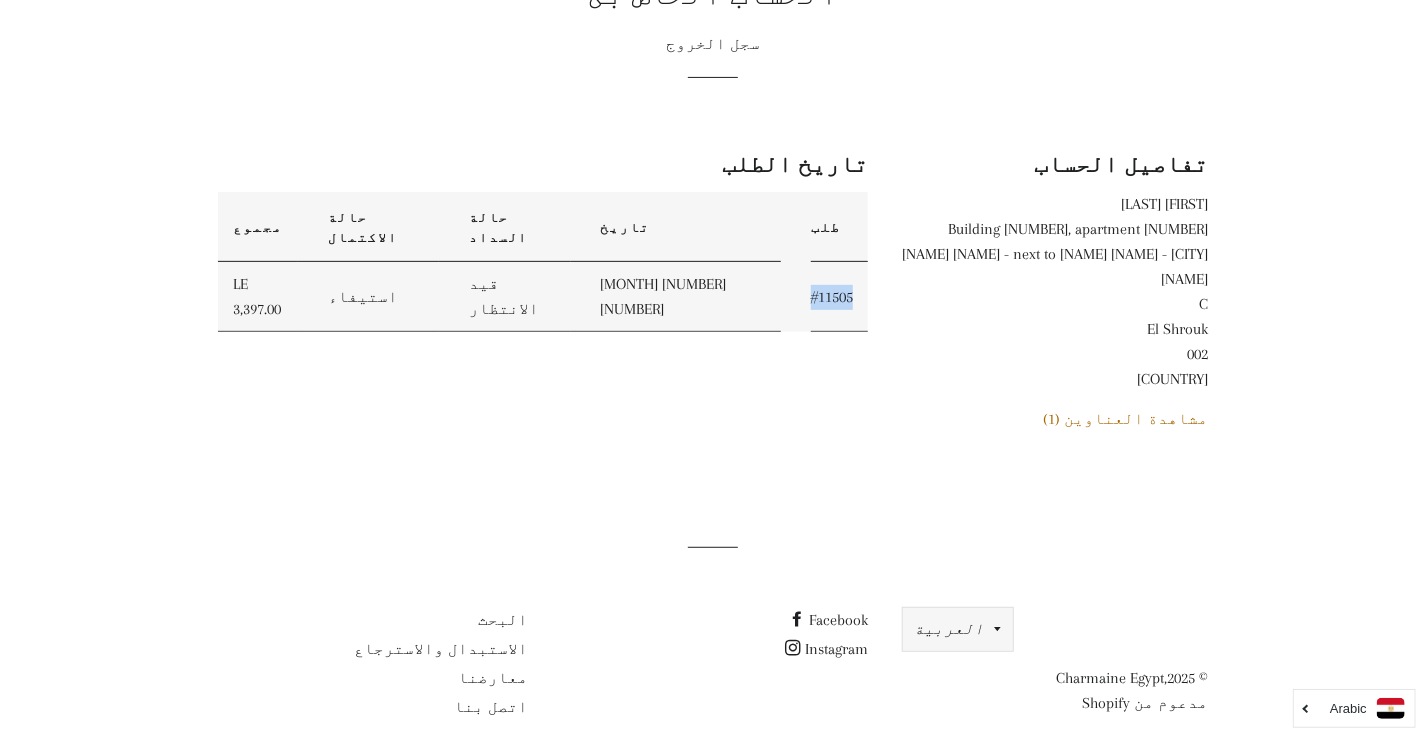 click on "العربية" at bounding box center [958, 629] 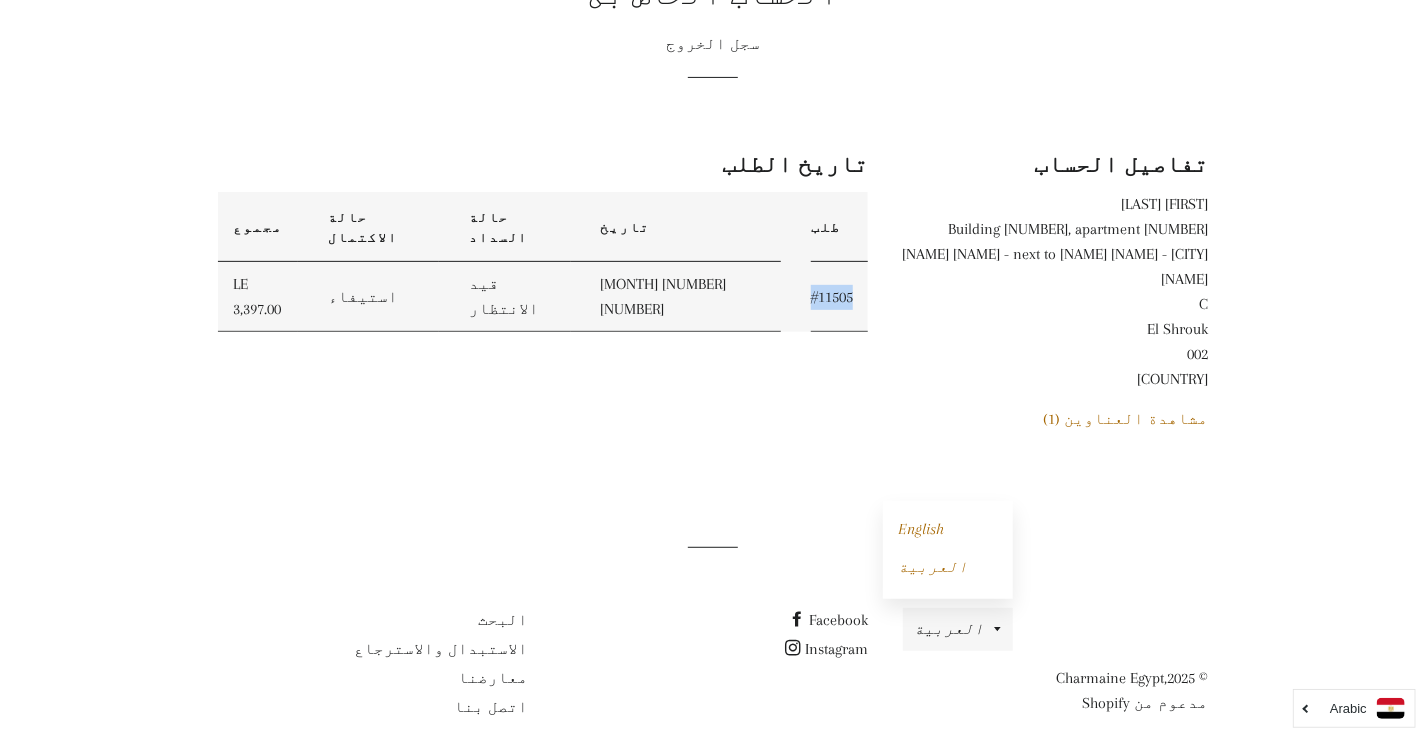 click on "English" at bounding box center (921, 529) 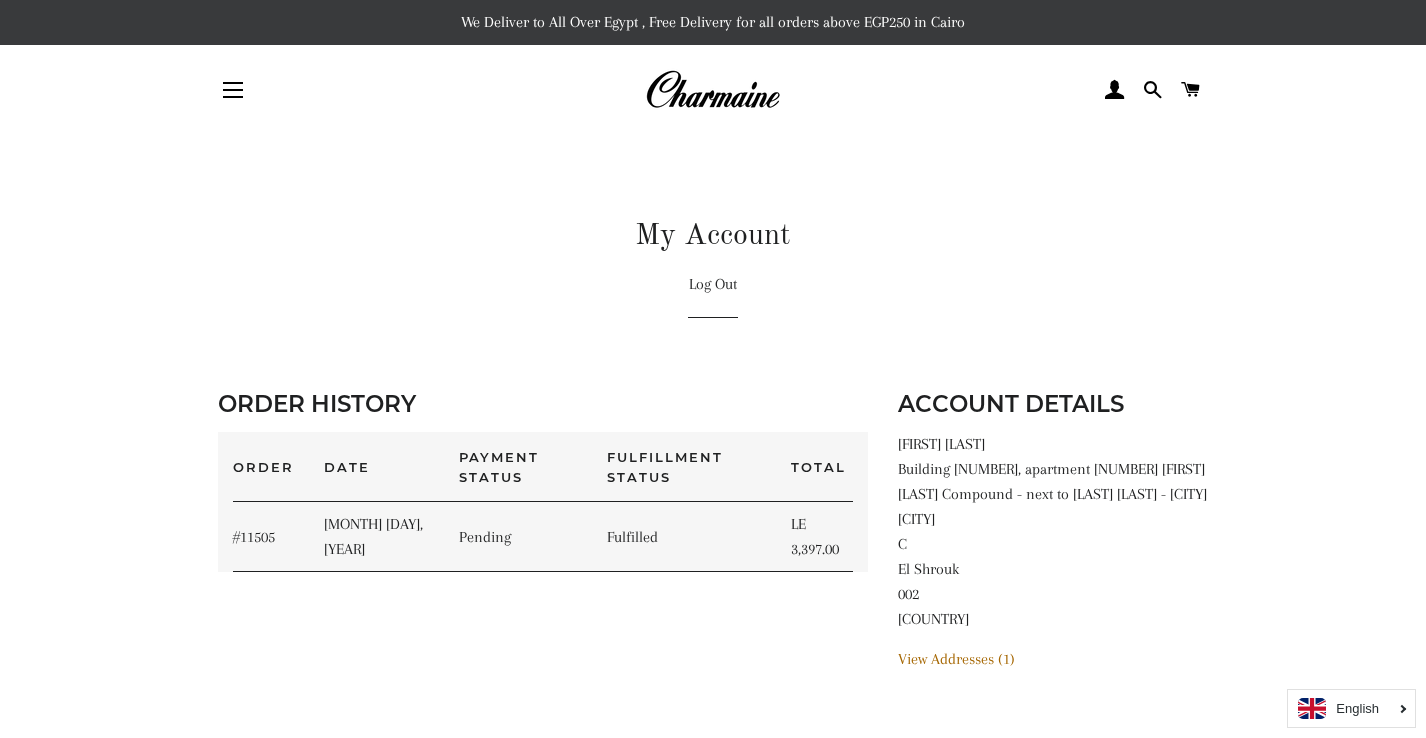 scroll, scrollTop: 0, scrollLeft: 0, axis: both 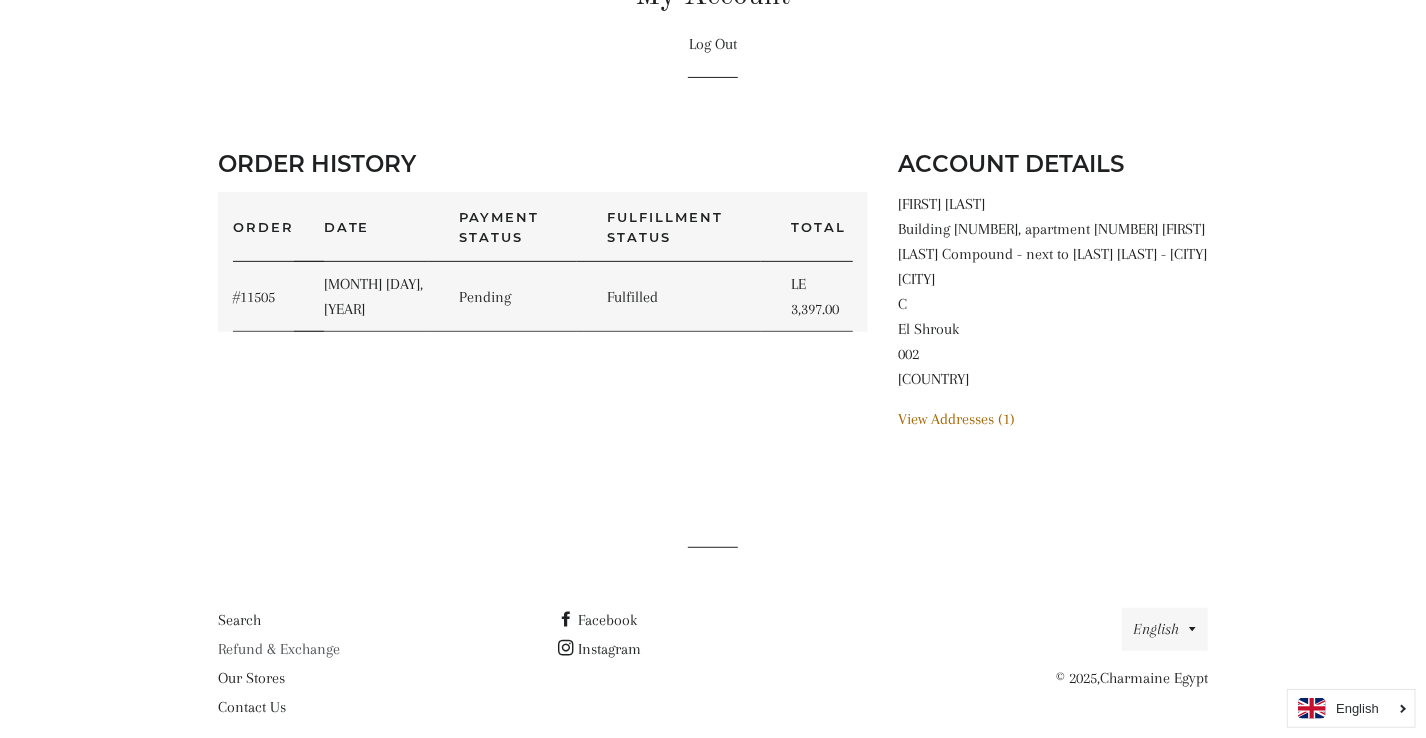 click on "Refund & Exchange" at bounding box center [279, 649] 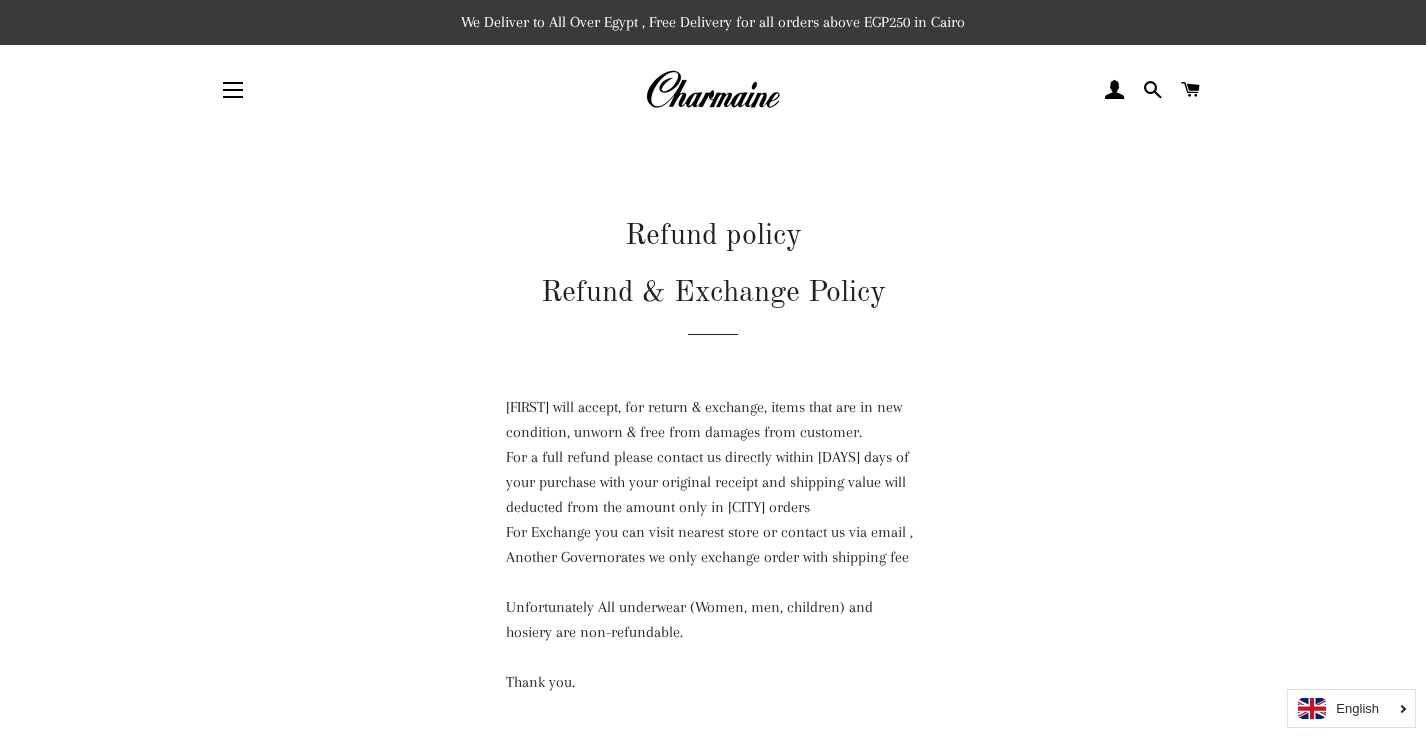 scroll, scrollTop: 0, scrollLeft: 0, axis: both 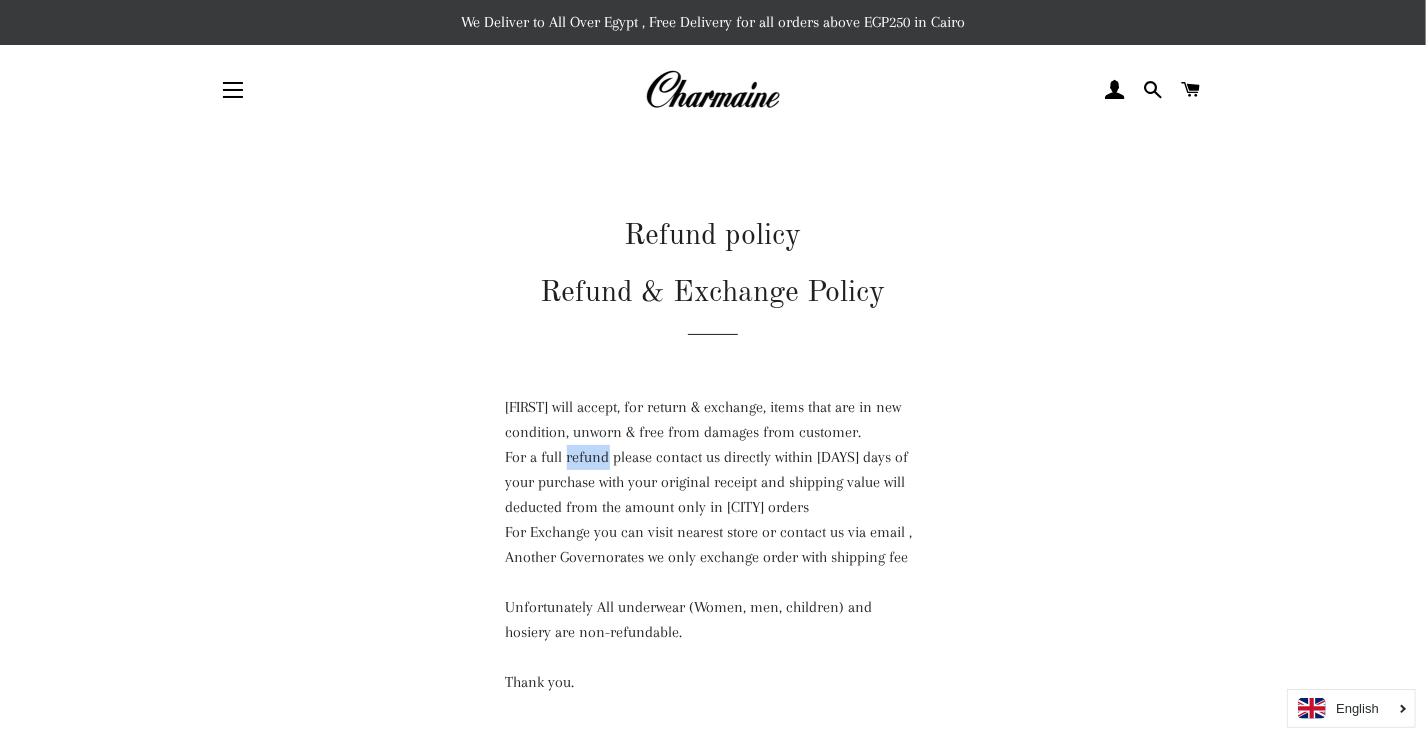 drag, startPoint x: 555, startPoint y: 457, endPoint x: 594, endPoint y: 458, distance: 39.012817 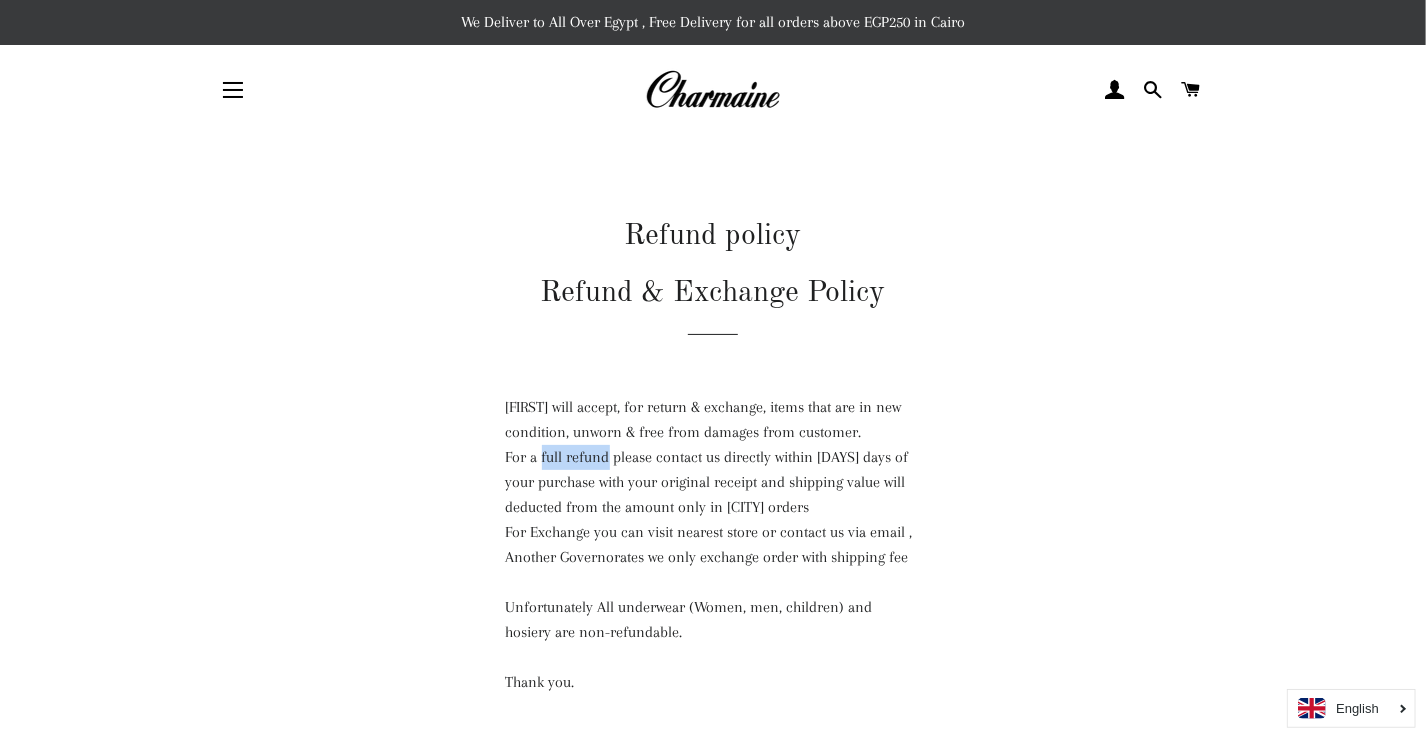 drag, startPoint x: 529, startPoint y: 454, endPoint x: 594, endPoint y: 462, distance: 65.490456 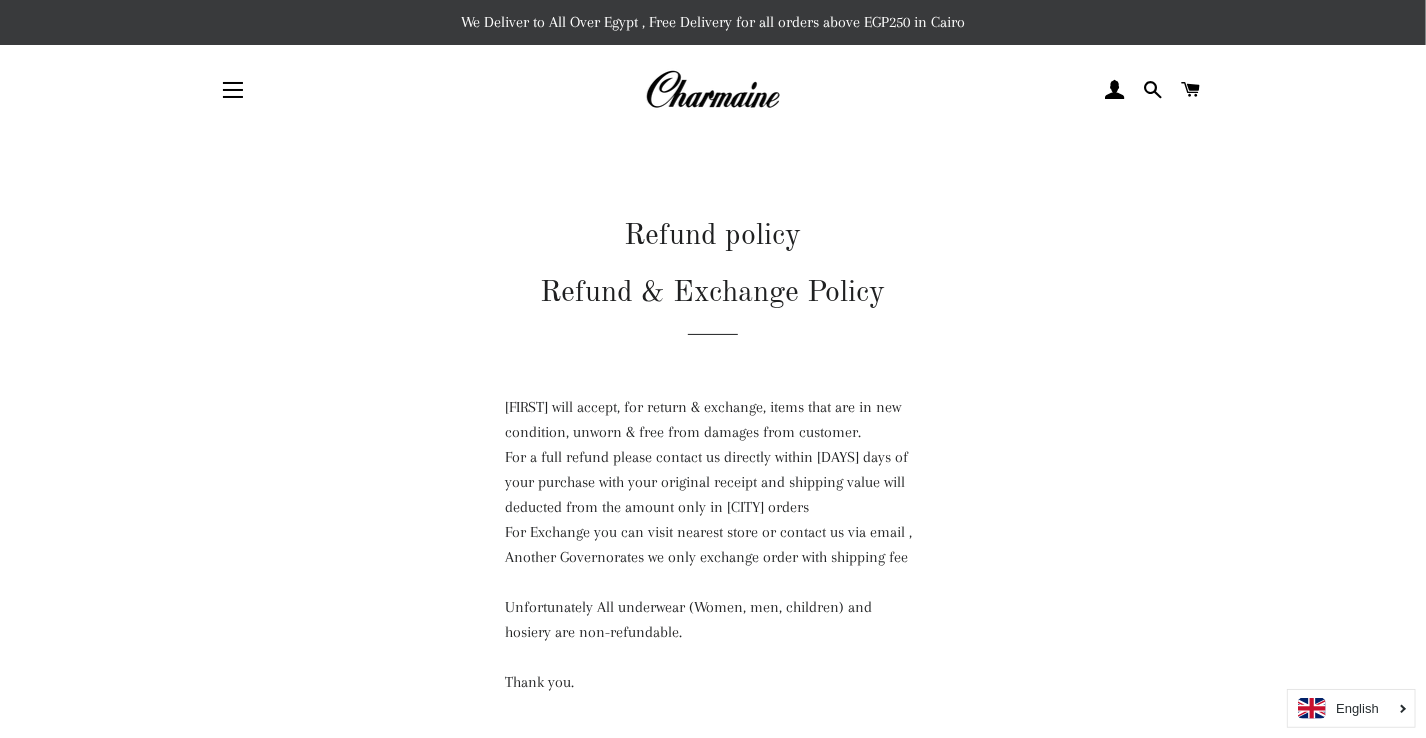 click on "Charmaine will accept, for return & exchange, items that are in new condition, unworn & free from damages from customer. For a full refund please contact us directly within 14 days of your purchase with your original receipt and shipping value will deducted from the amount only in Cairo orders   For Exchange you can visit nearest store or contact us via email , Another Governorates we only exchange order with shipping fee" at bounding box center [713, 482] 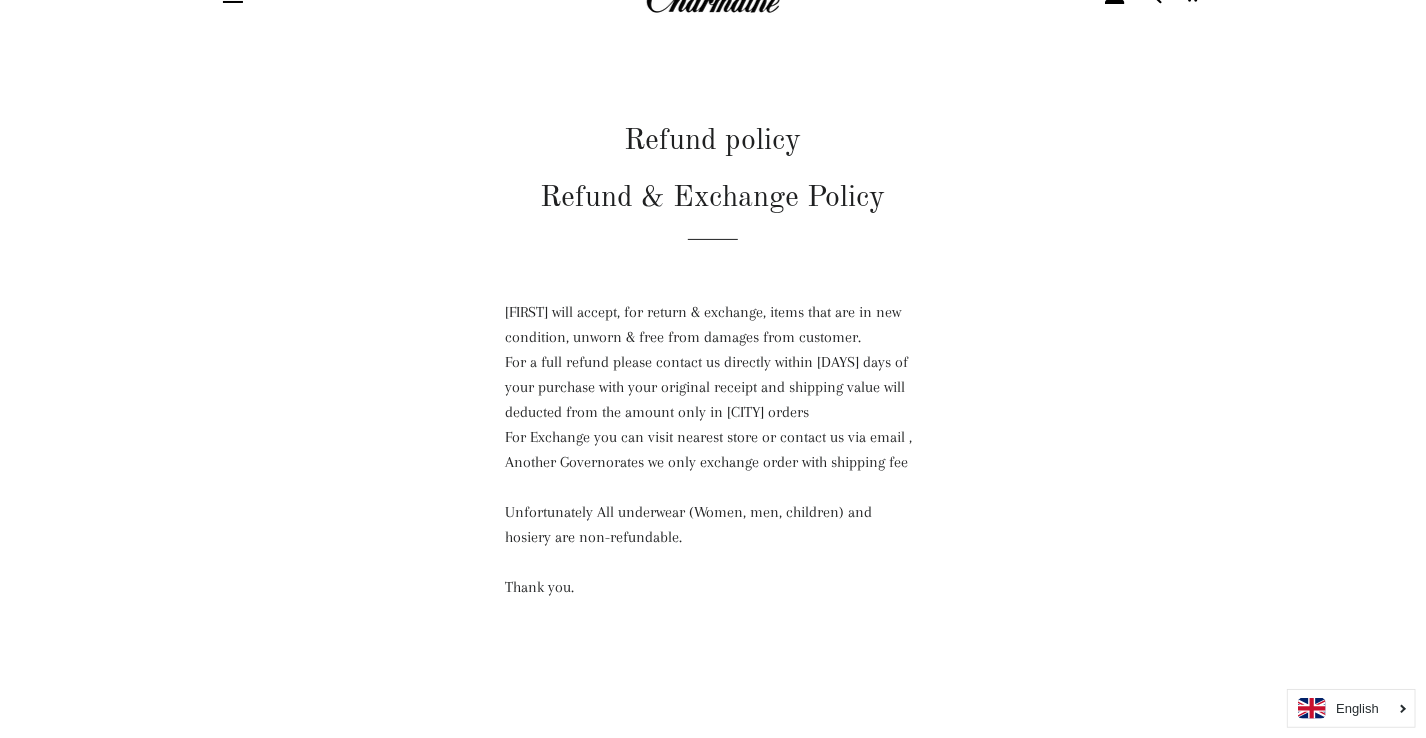 scroll, scrollTop: 0, scrollLeft: 0, axis: both 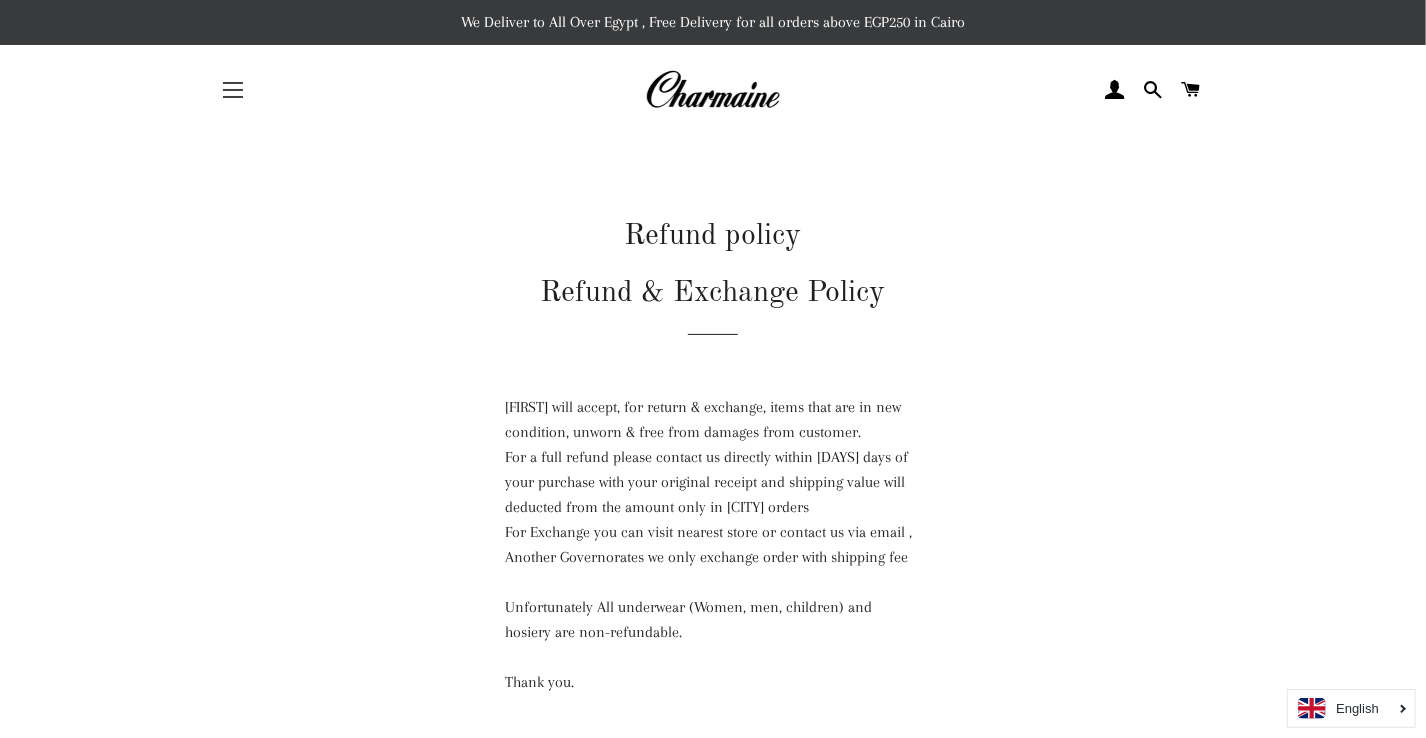 click on "Site navigation" at bounding box center (233, 90) 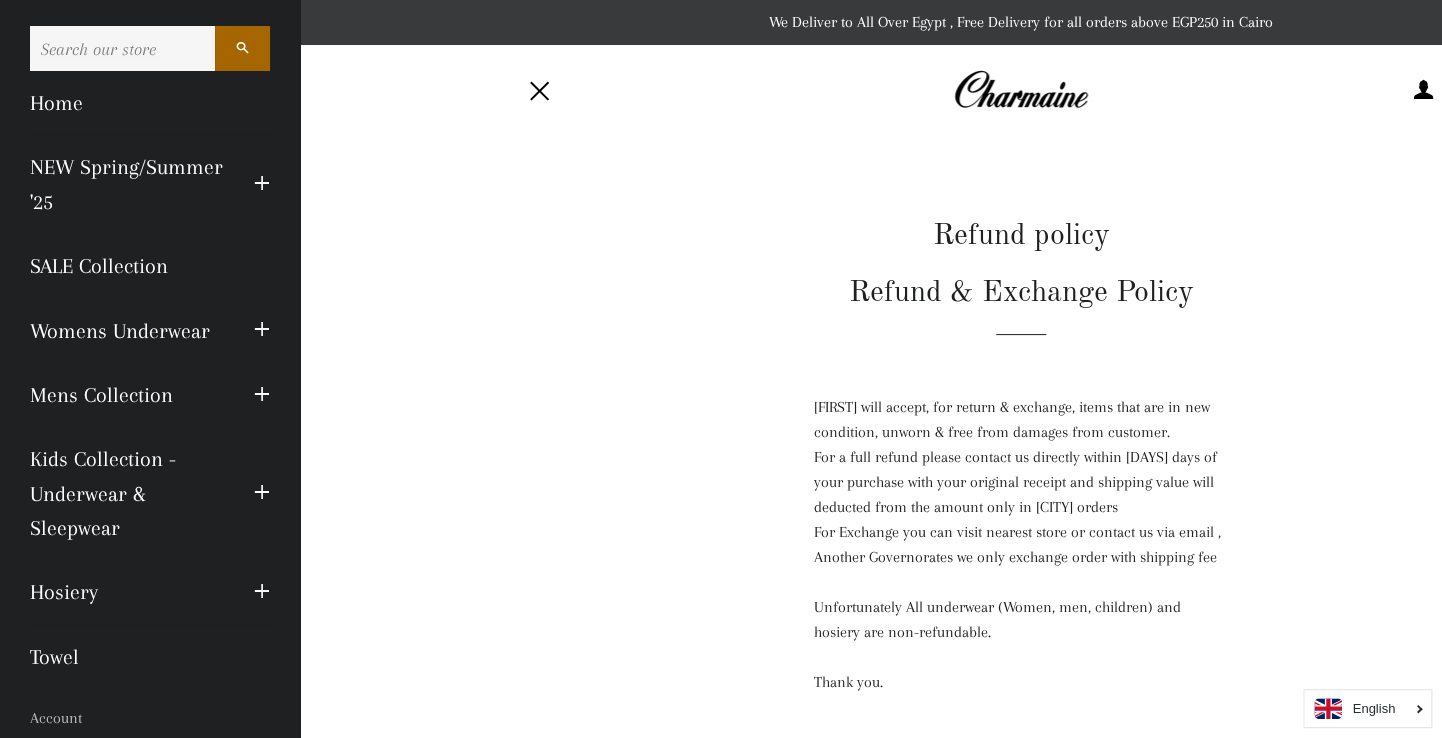 click on "Refund policy
Refund & Exchange Policy
Charmaine will accept, for return & exchange, items that are in new condition, unworn & free from damages from customer. For a full refund please contact us directly within 14 days of your purchase with your original receipt and shipping value will deducted from the amount only in Cairo orders   For Exchange you can visit nearest store or contact us via email , Another Governorates we only exchange order with shipping fee
Unfortunately All underwear (Women, men, children) and hosiery are non-refundable.
Thank you." at bounding box center (1021, 467) 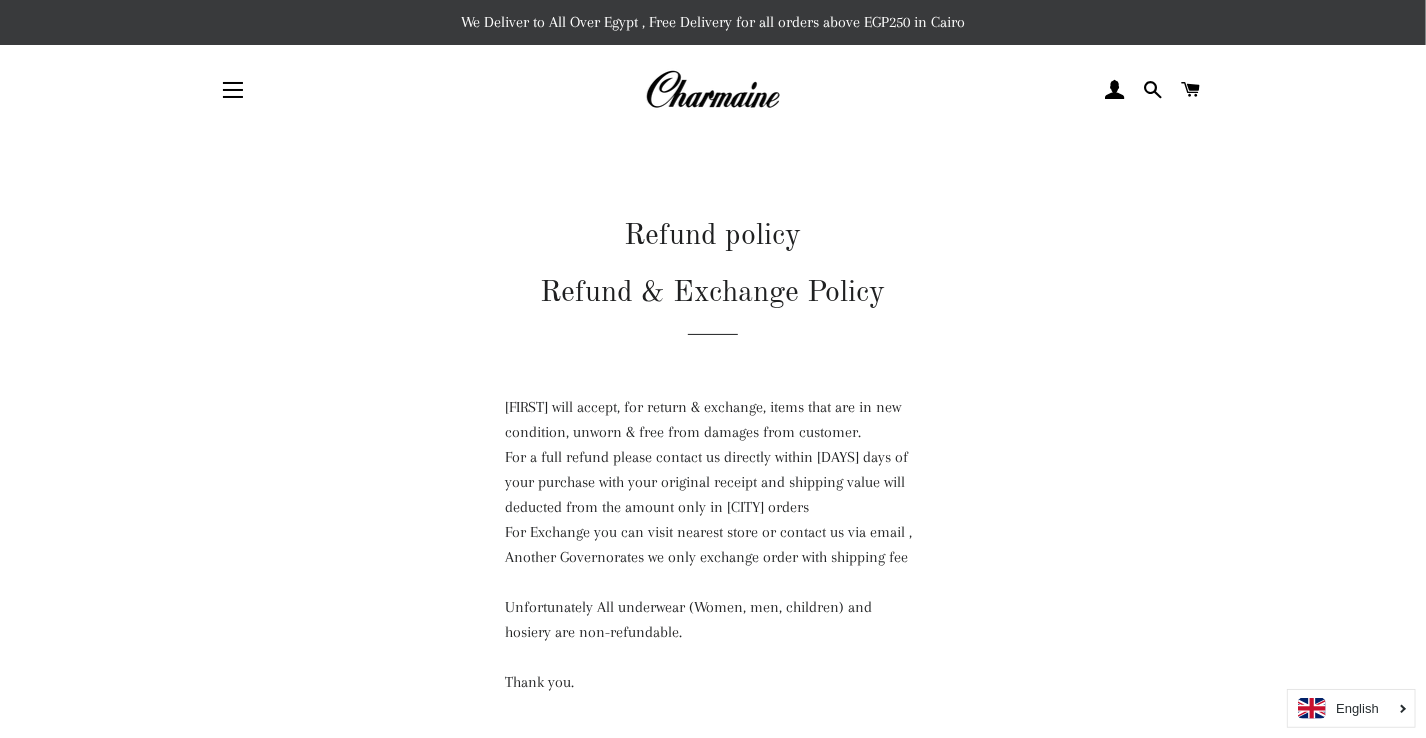 click on "Refund policy
Refund & Exchange Policy
Charmaine will accept, for return & exchange, items that are in new condition, unworn & free from damages from customer. For a full refund please contact us directly within 14 days of your purchase with your original receipt and shipping value will deducted from the amount only in Cairo orders   For Exchange you can visit nearest store or contact us via email , Another Governorates we only exchange order with shipping fee
Unfortunately All underwear (Women, men, children) and hosiery are non-refundable.
Thank you." at bounding box center (713, 480) 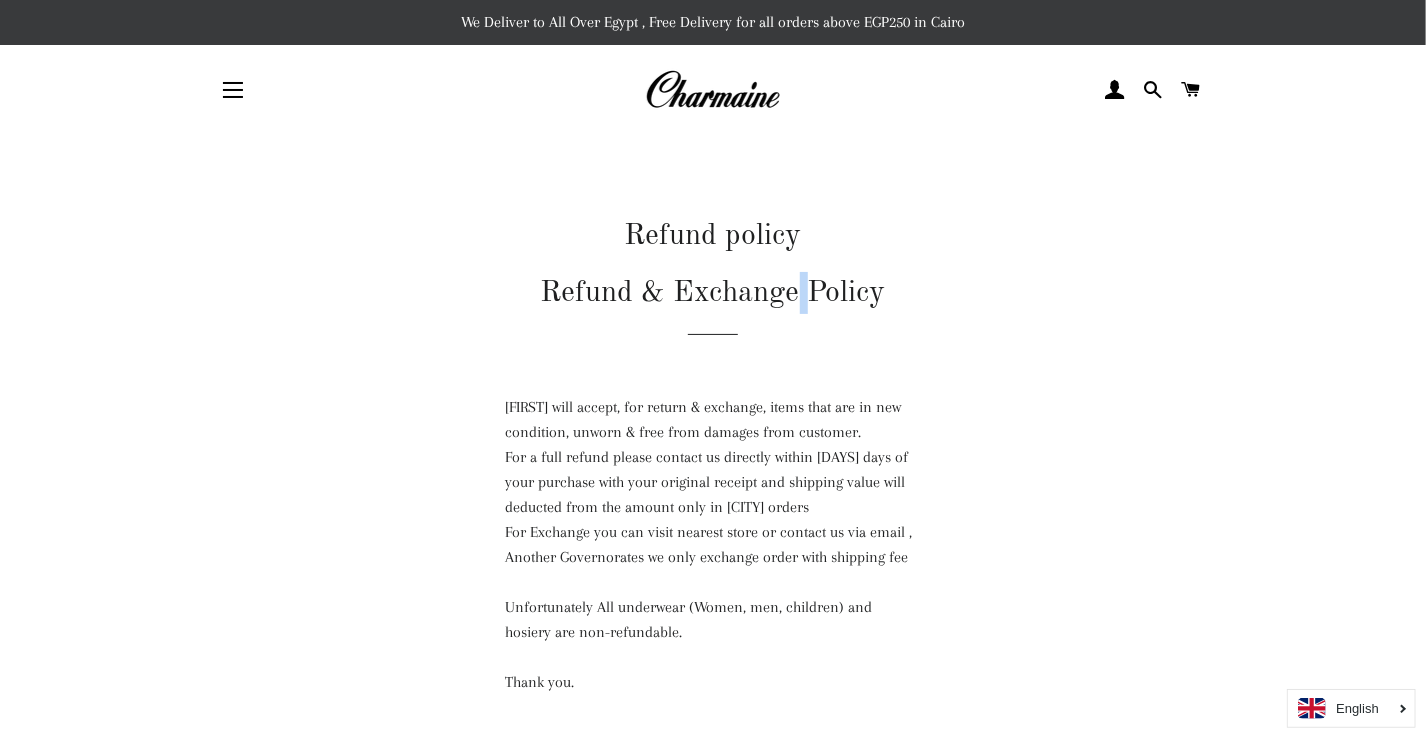 click on "Refund & Exchange Policy" at bounding box center (713, 303) 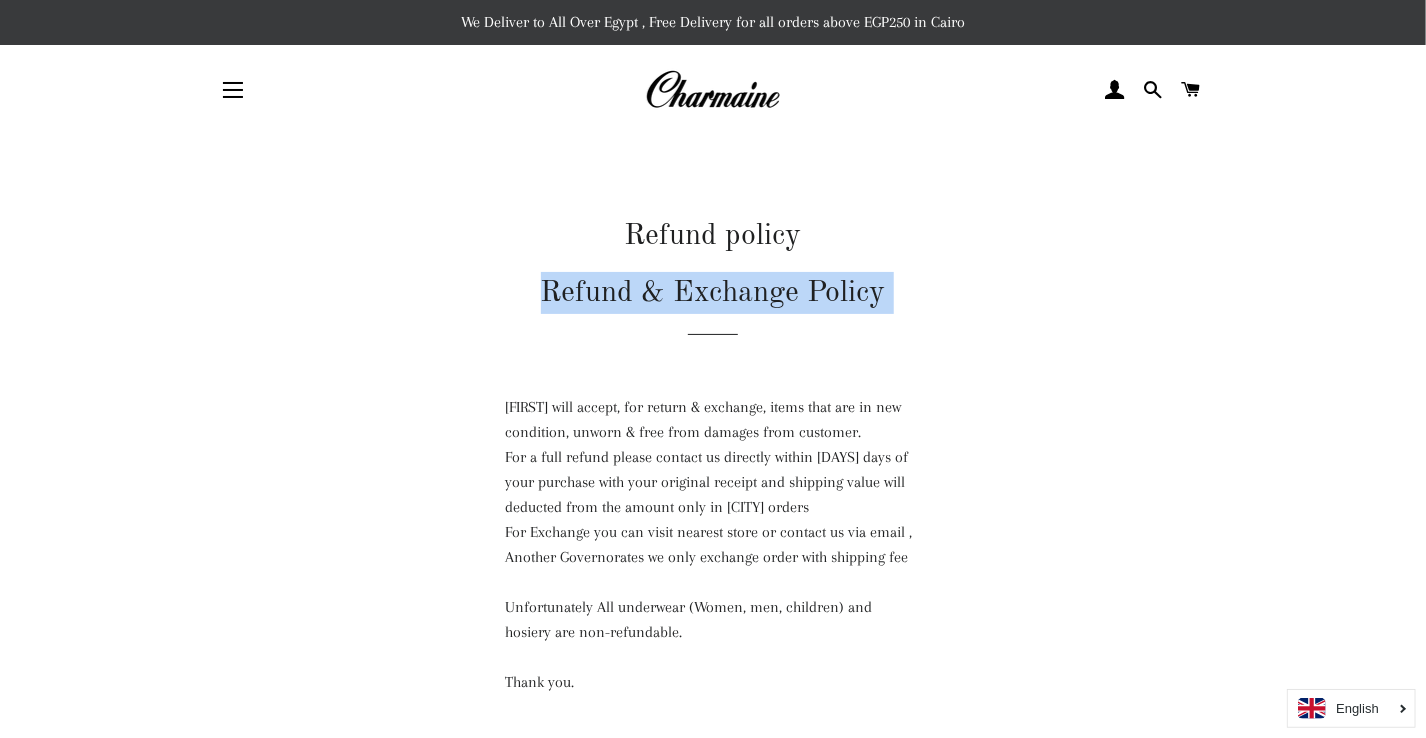 click on "Refund & Exchange Policy" at bounding box center [713, 303] 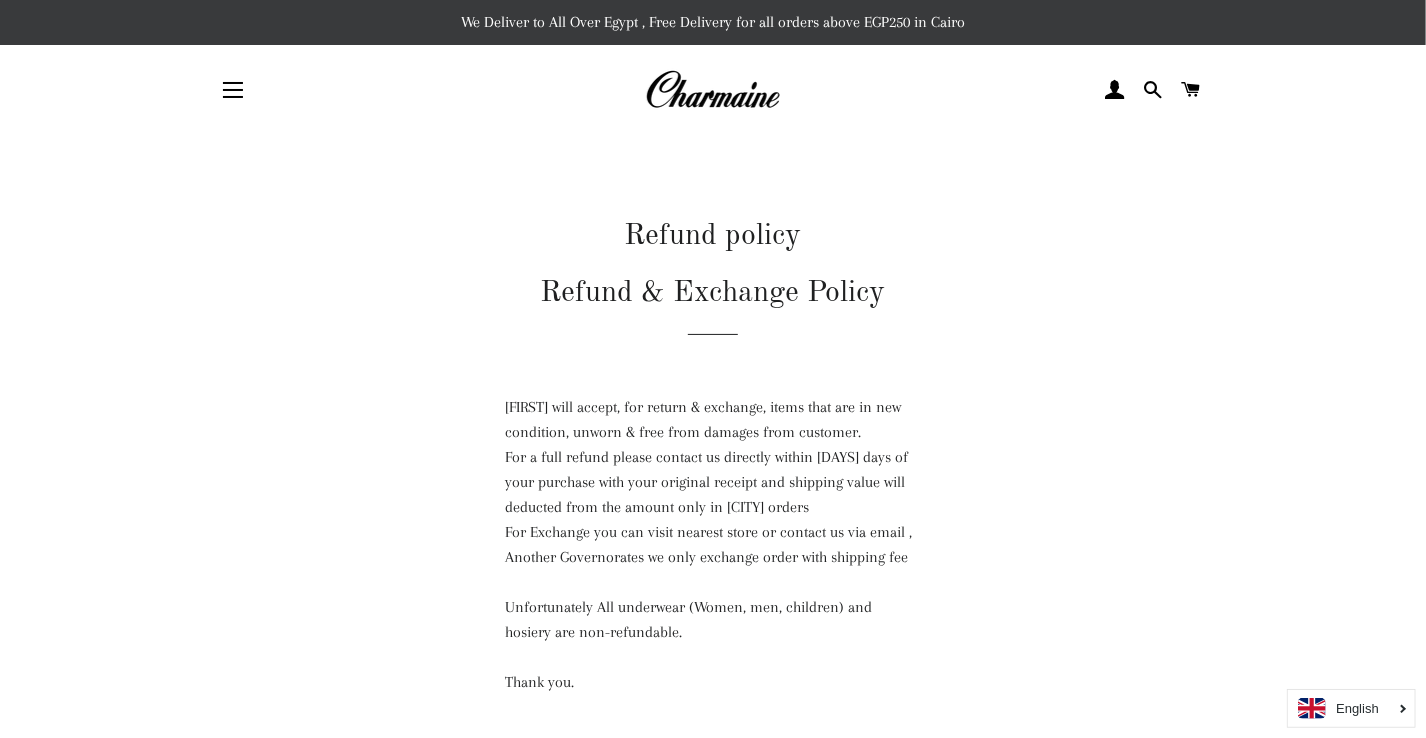click on "We Deliver to All Over Egypt , Free Delivery for all orders above EGP250 in Cairo" at bounding box center (713, 22) 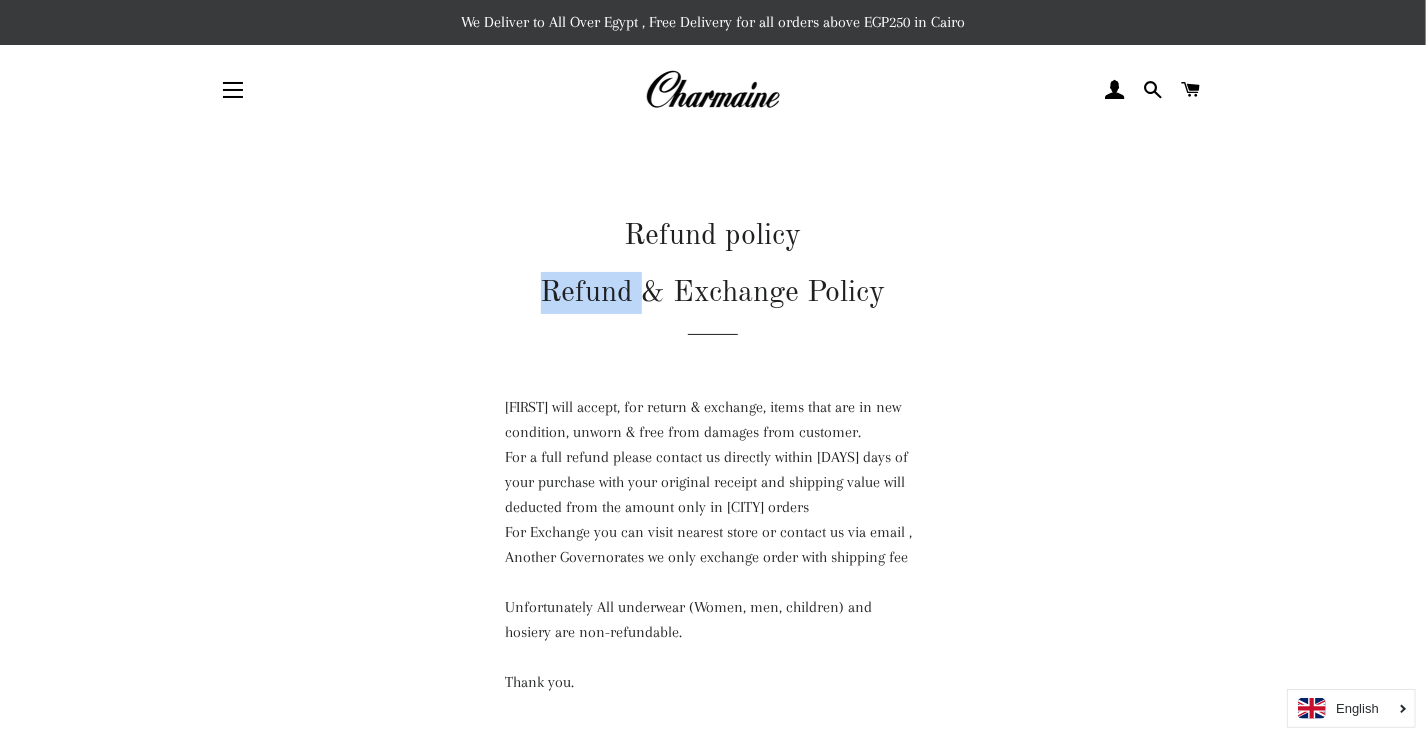 click on "Refund & Exchange Policy" at bounding box center (713, 303) 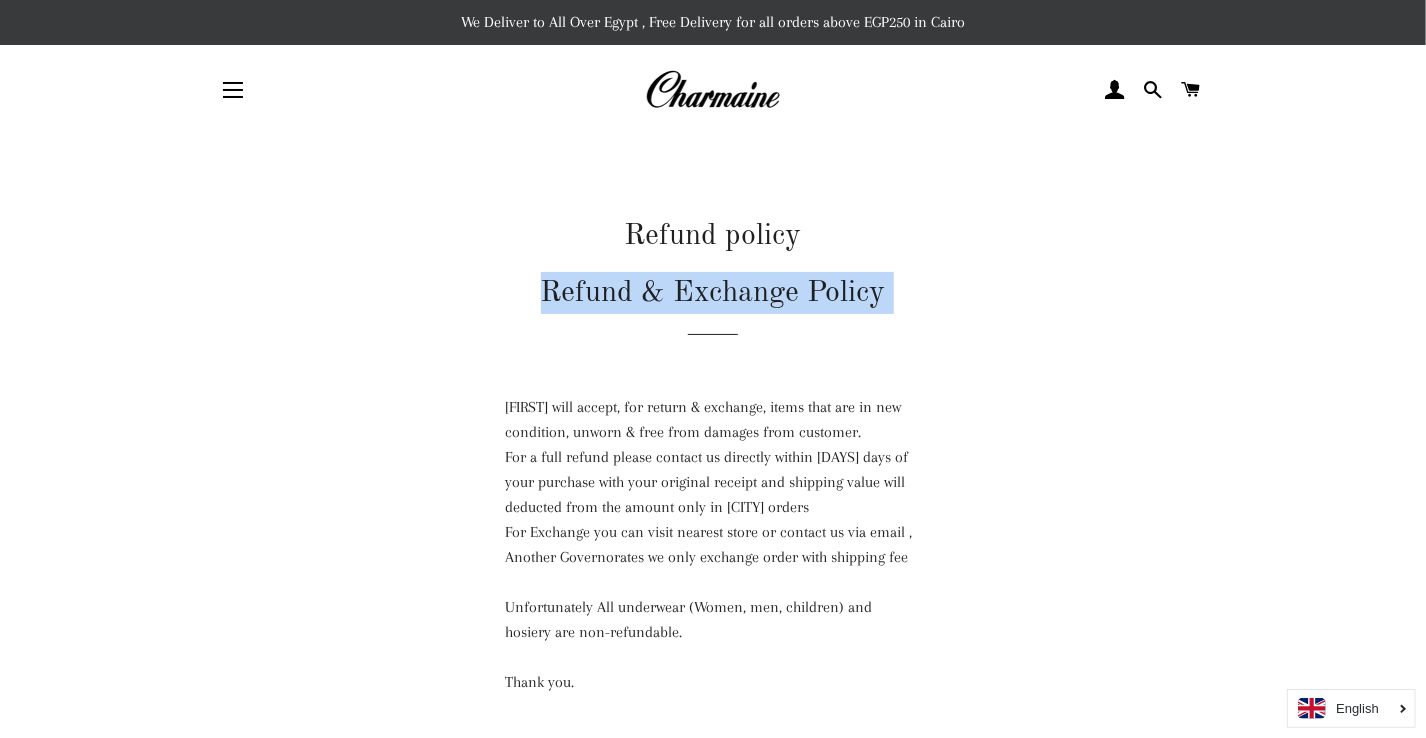 click on "Refund & Exchange Policy" at bounding box center (713, 303) 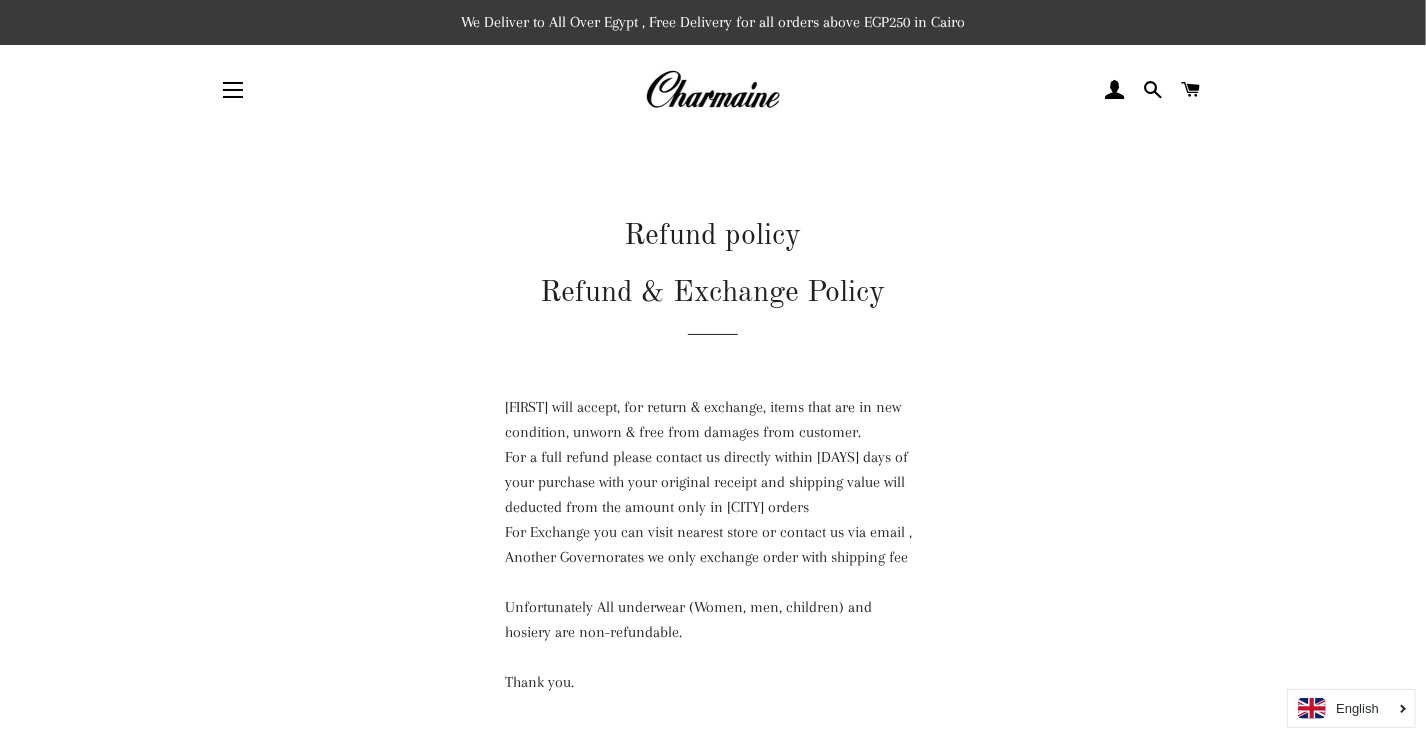click on "Refund policy" at bounding box center [713, 236] 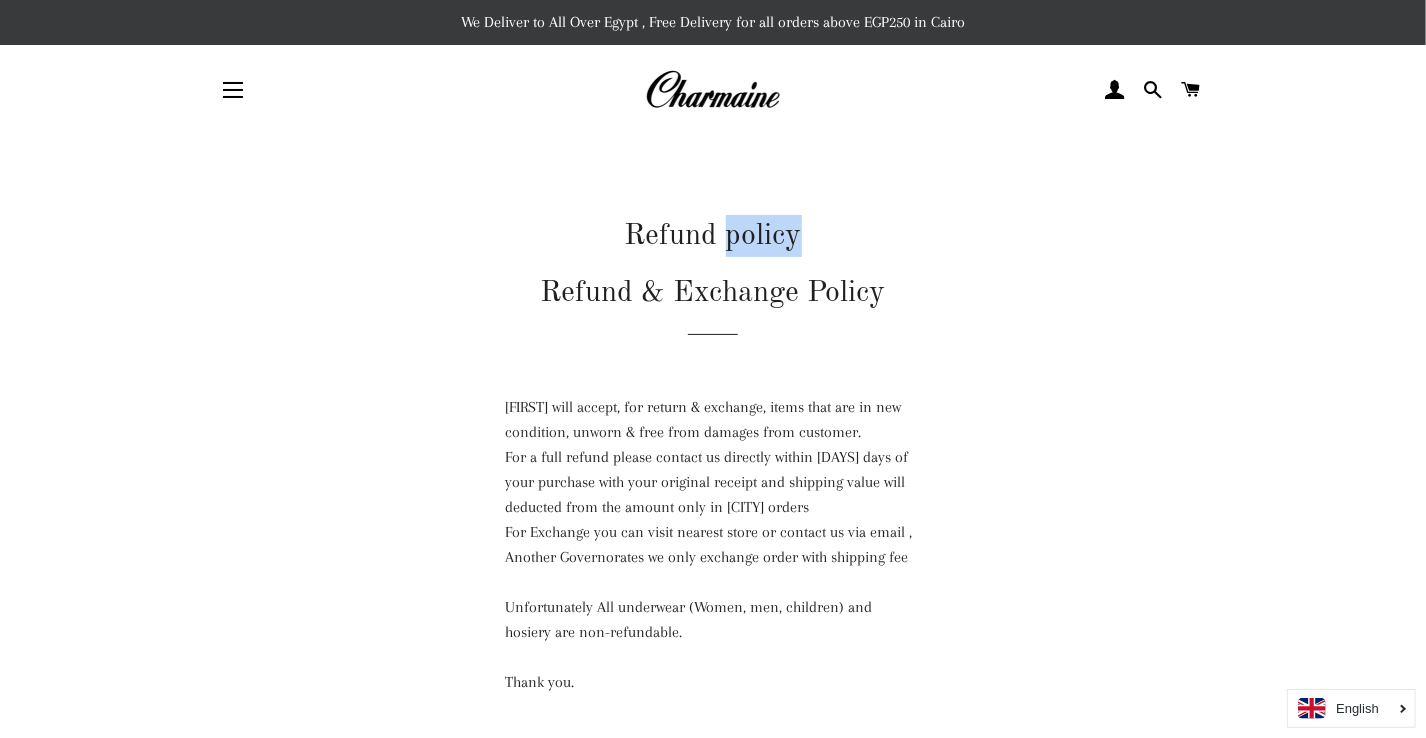 click on "Refund policy" at bounding box center [713, 236] 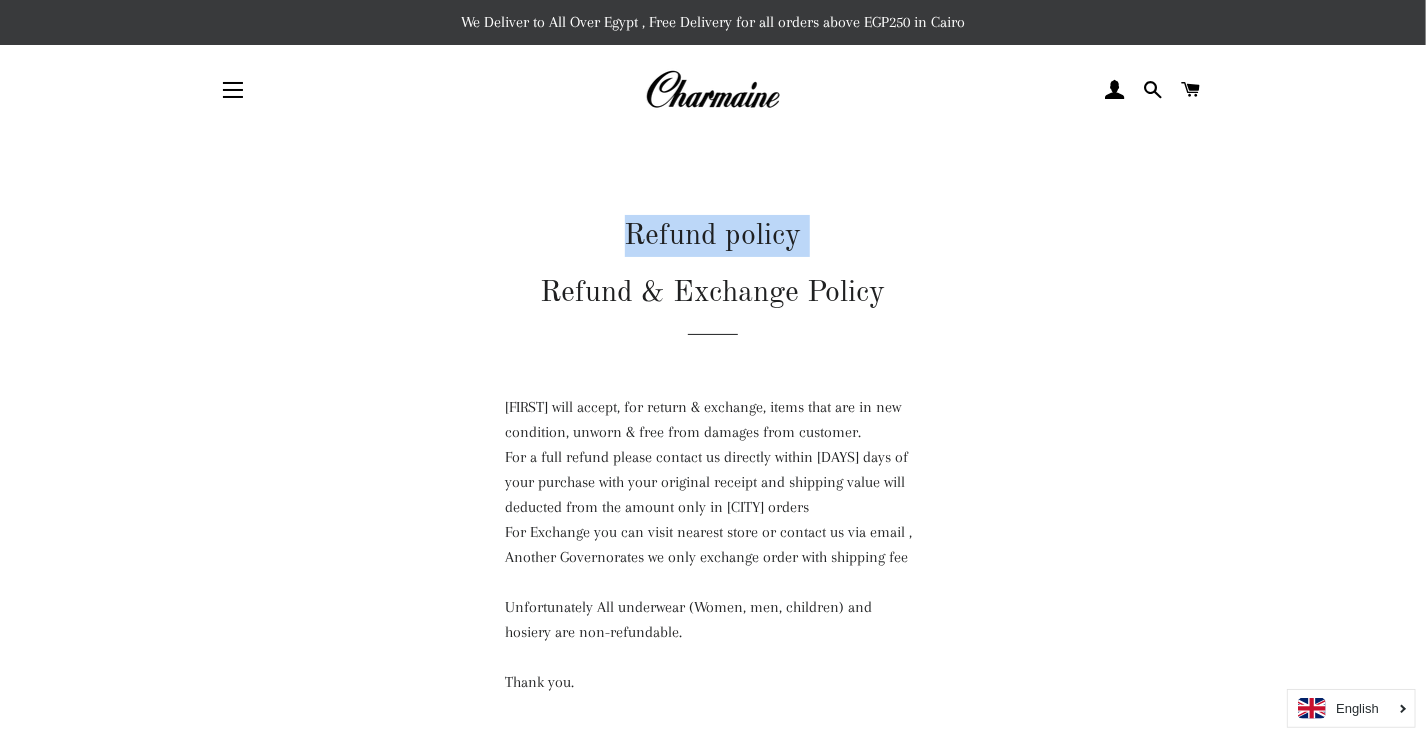 click on "Refund policy" at bounding box center [713, 236] 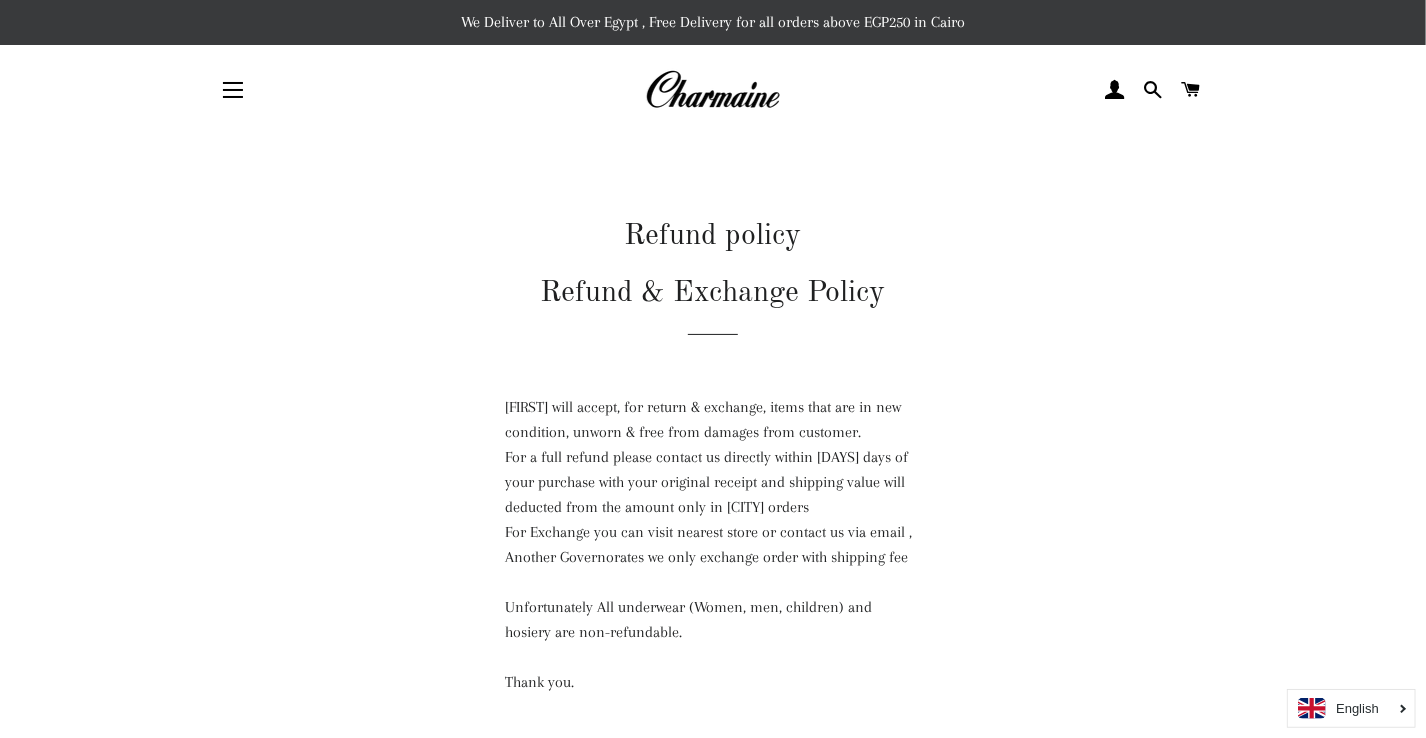 click on "Refund & Exchange Policy" at bounding box center (713, 303) 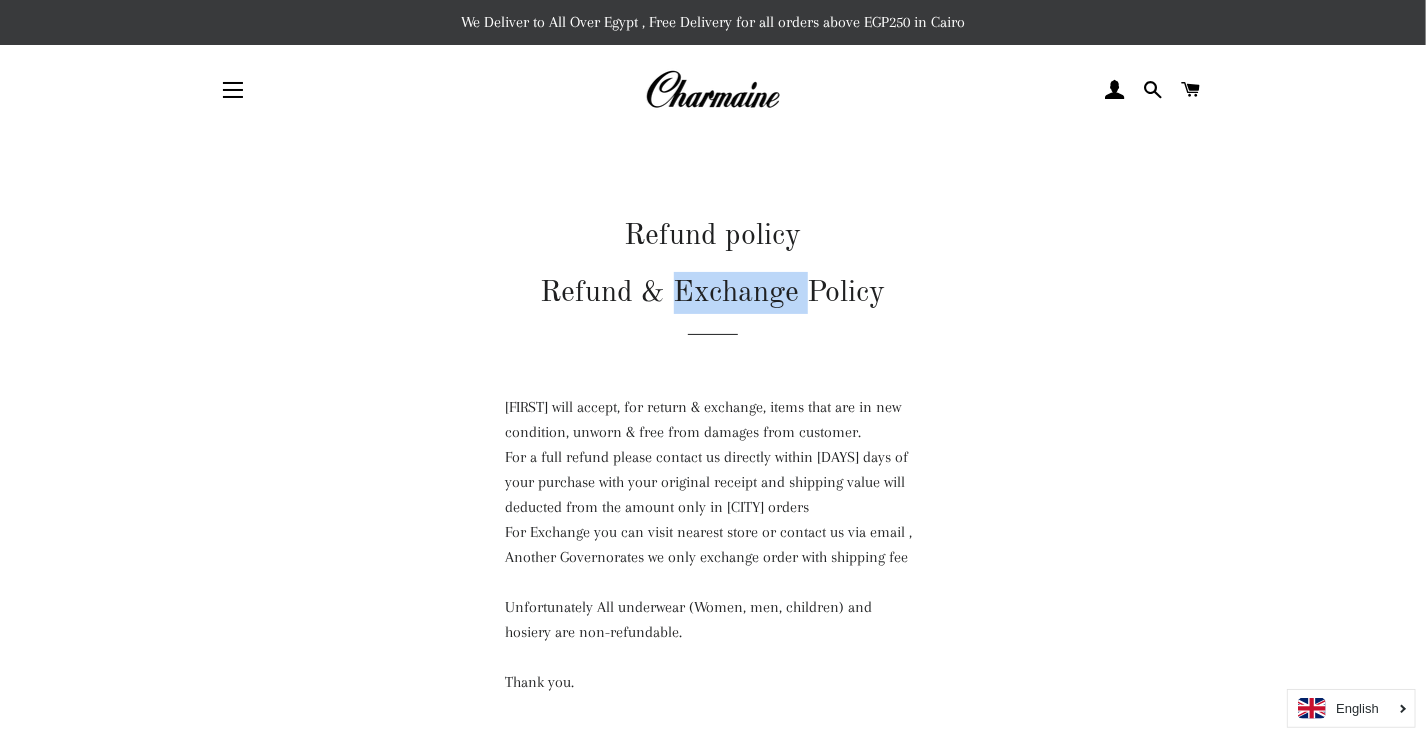 click on "Refund & Exchange Policy" at bounding box center [713, 303] 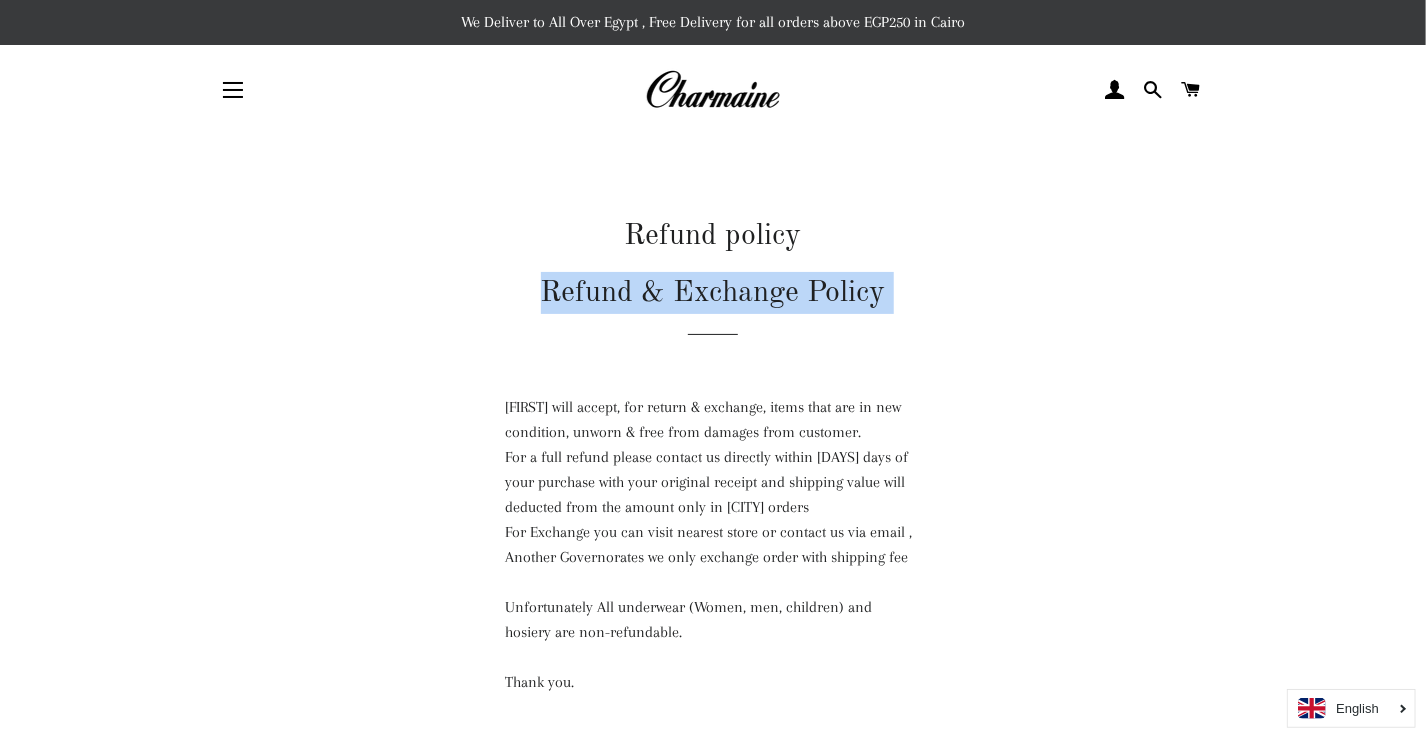 click on "Refund & Exchange Policy" at bounding box center [713, 303] 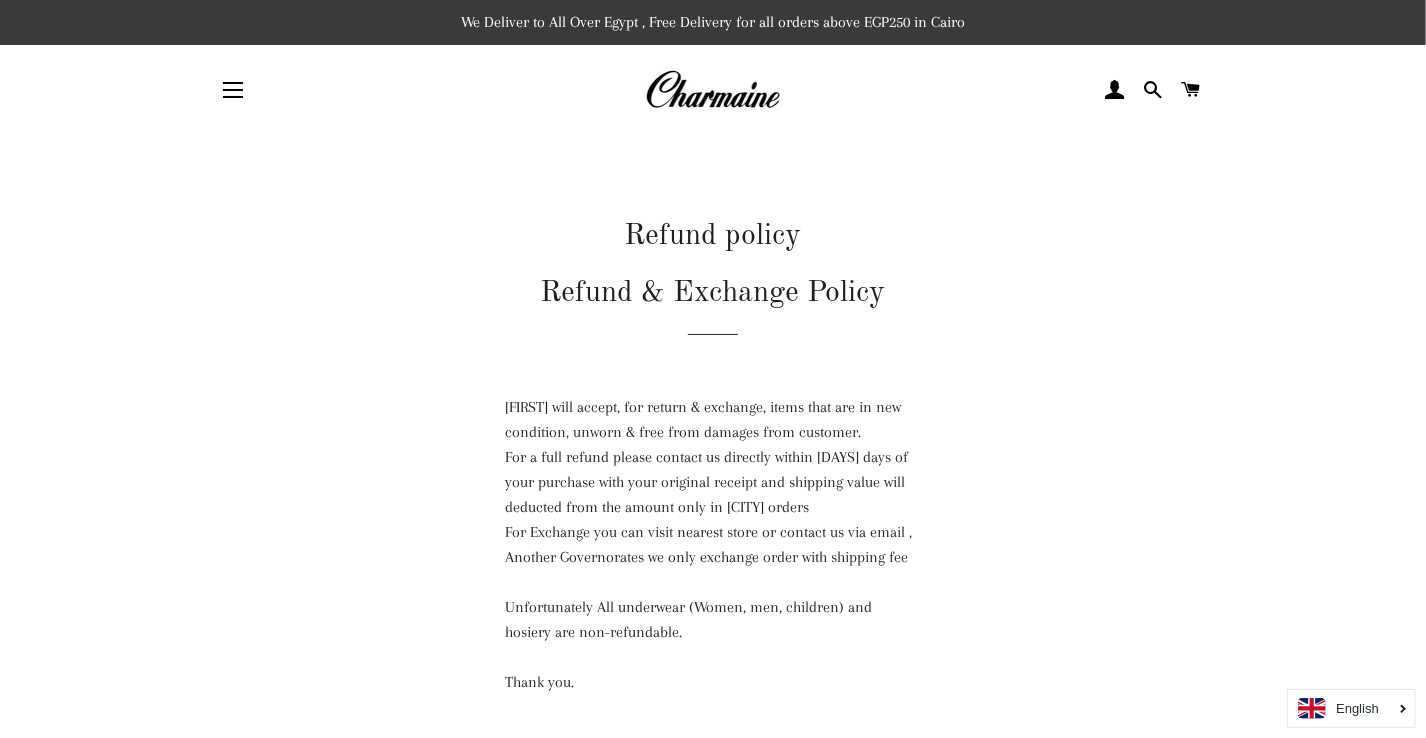 click on "Refund policy" at bounding box center (713, 236) 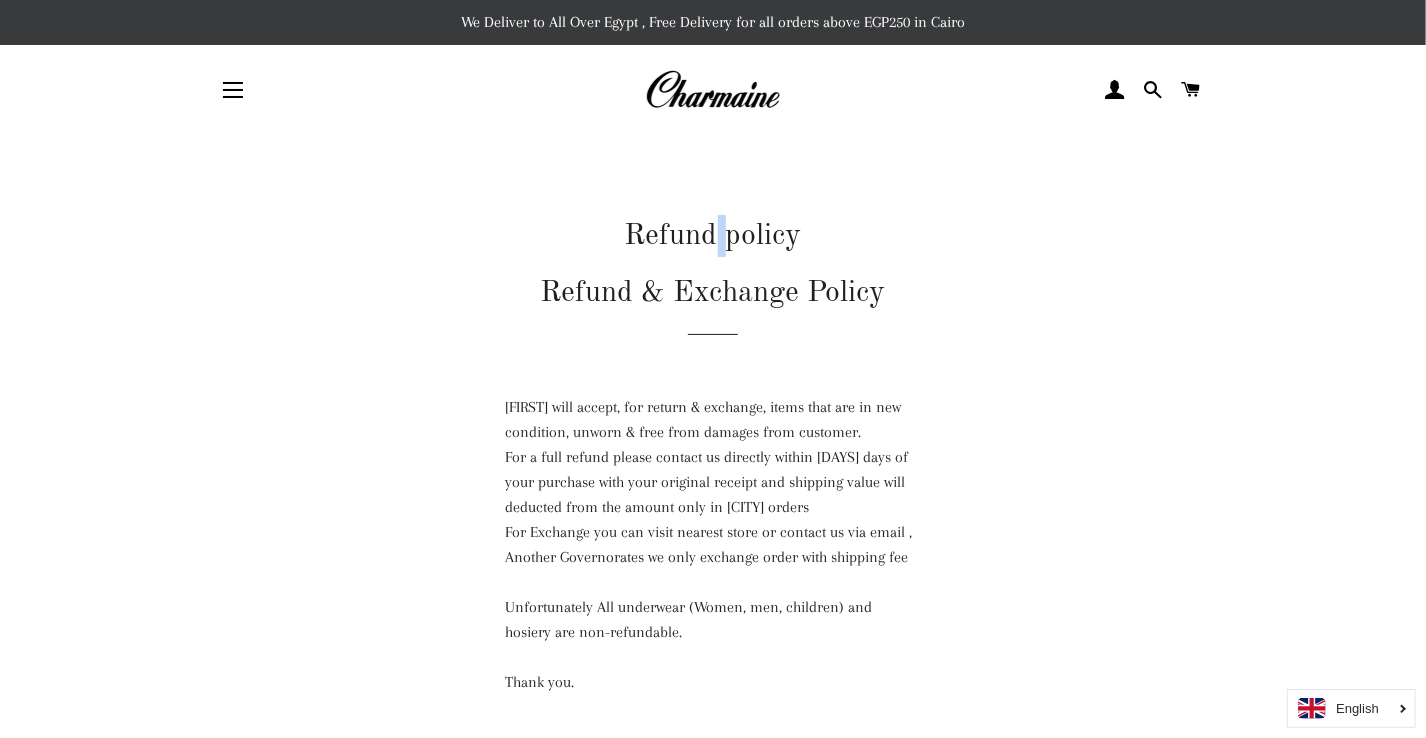 click on "Refund policy" at bounding box center (713, 236) 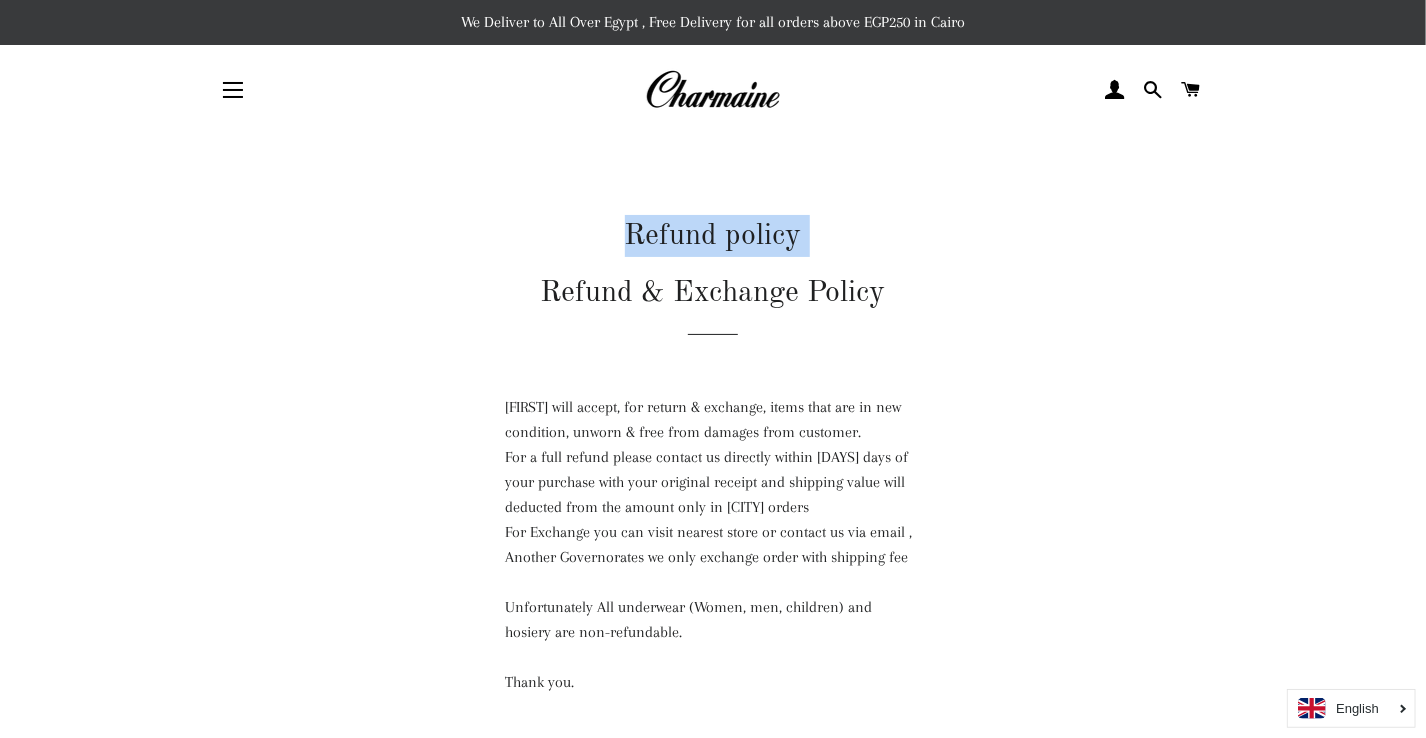 click on "Refund policy" at bounding box center (713, 236) 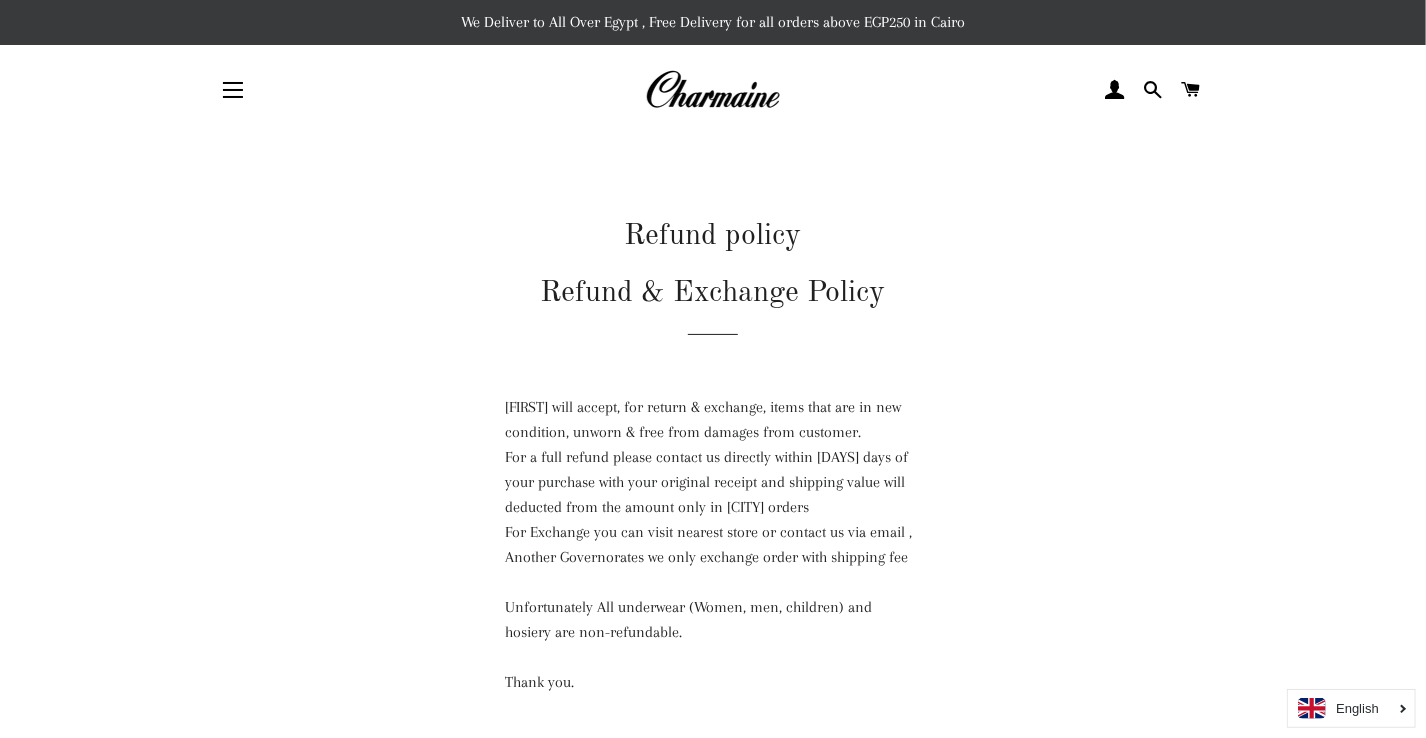 click on "Refund & Exchange Policy" at bounding box center [713, 303] 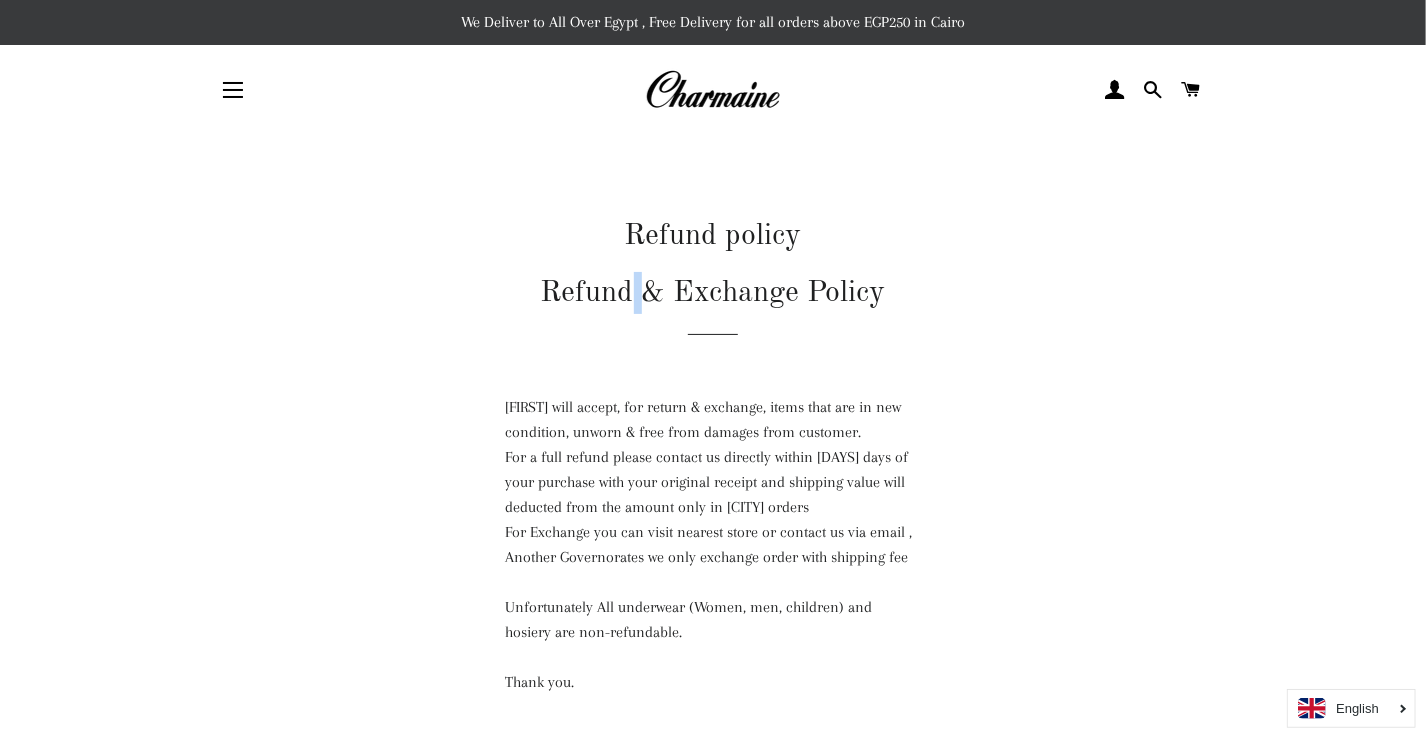click on "Refund & Exchange Policy" at bounding box center (713, 303) 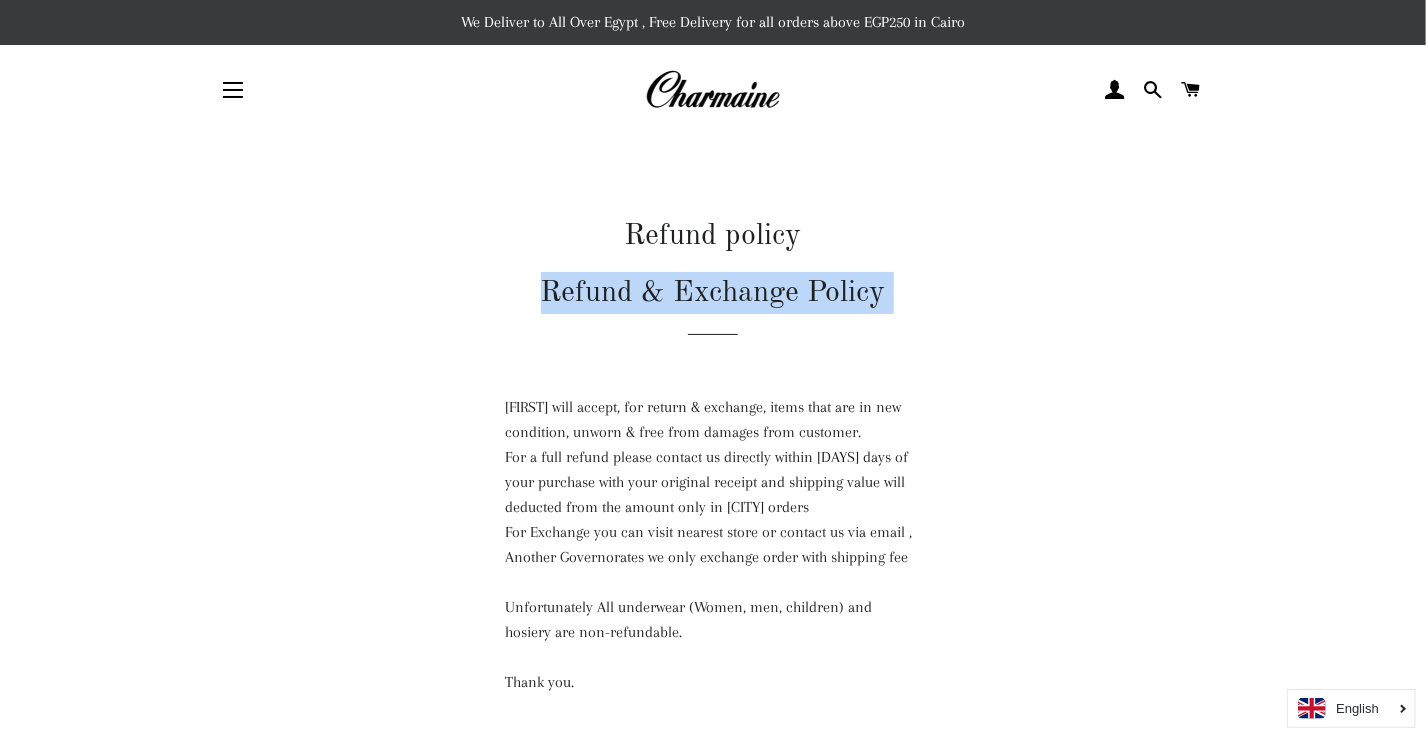click on "Refund & Exchange Policy" at bounding box center (713, 303) 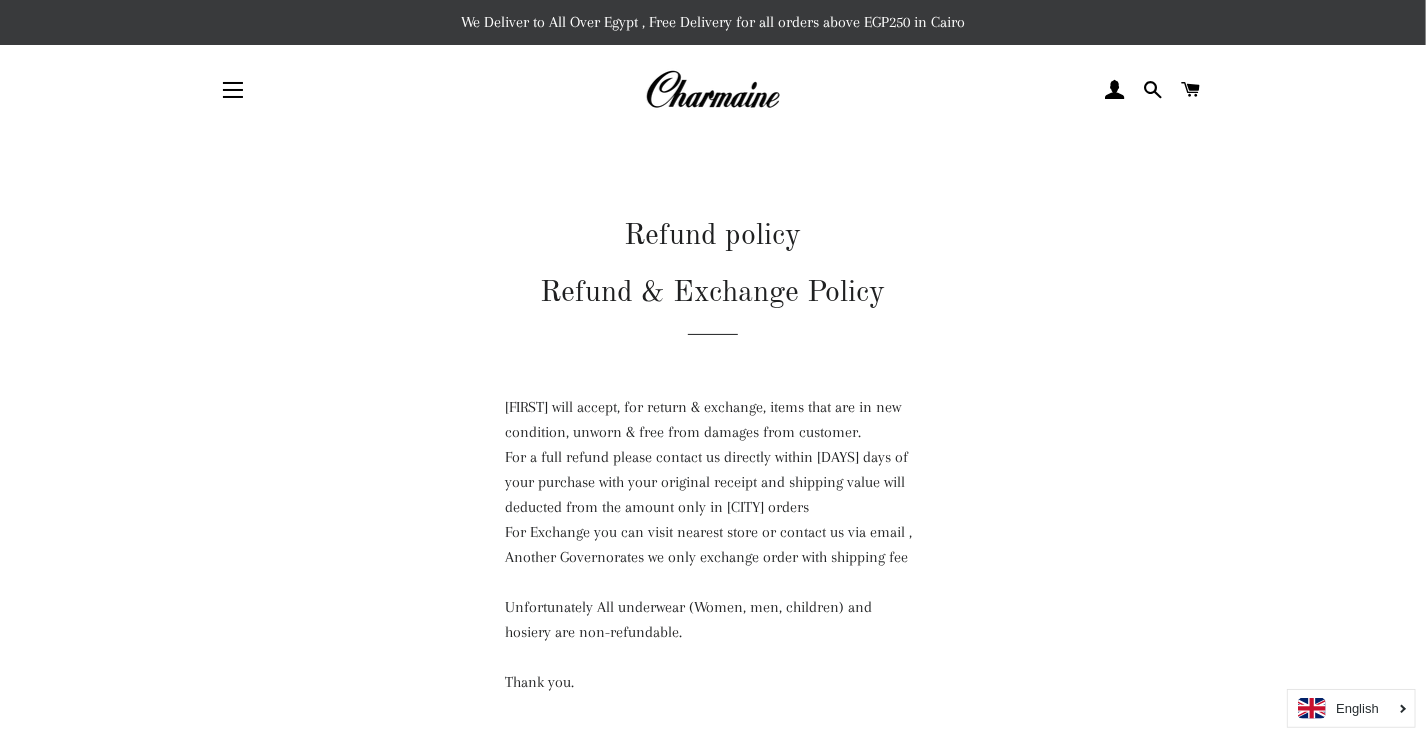 click on "Refund policy" at bounding box center (713, 236) 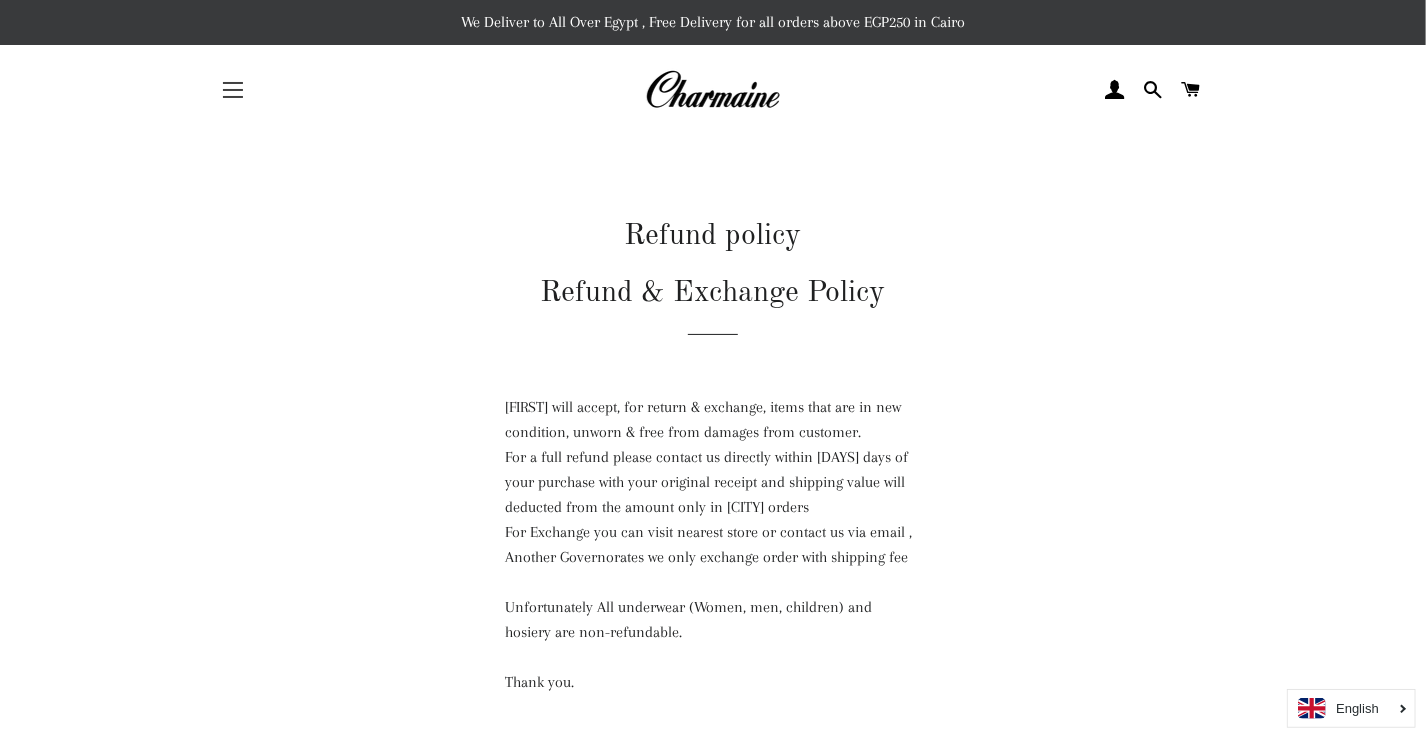 click on "Site navigation" at bounding box center [233, 90] 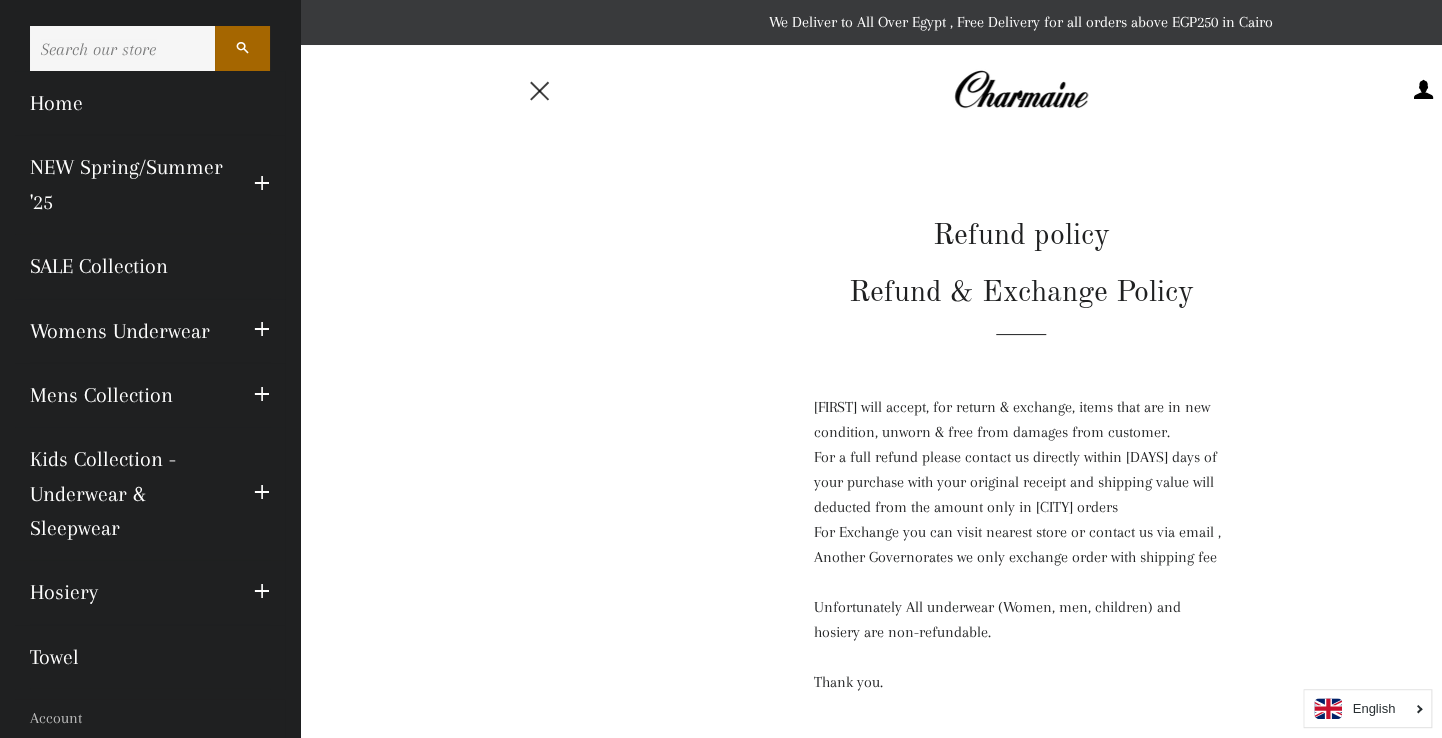 click on "Site navigation" at bounding box center (541, 90) 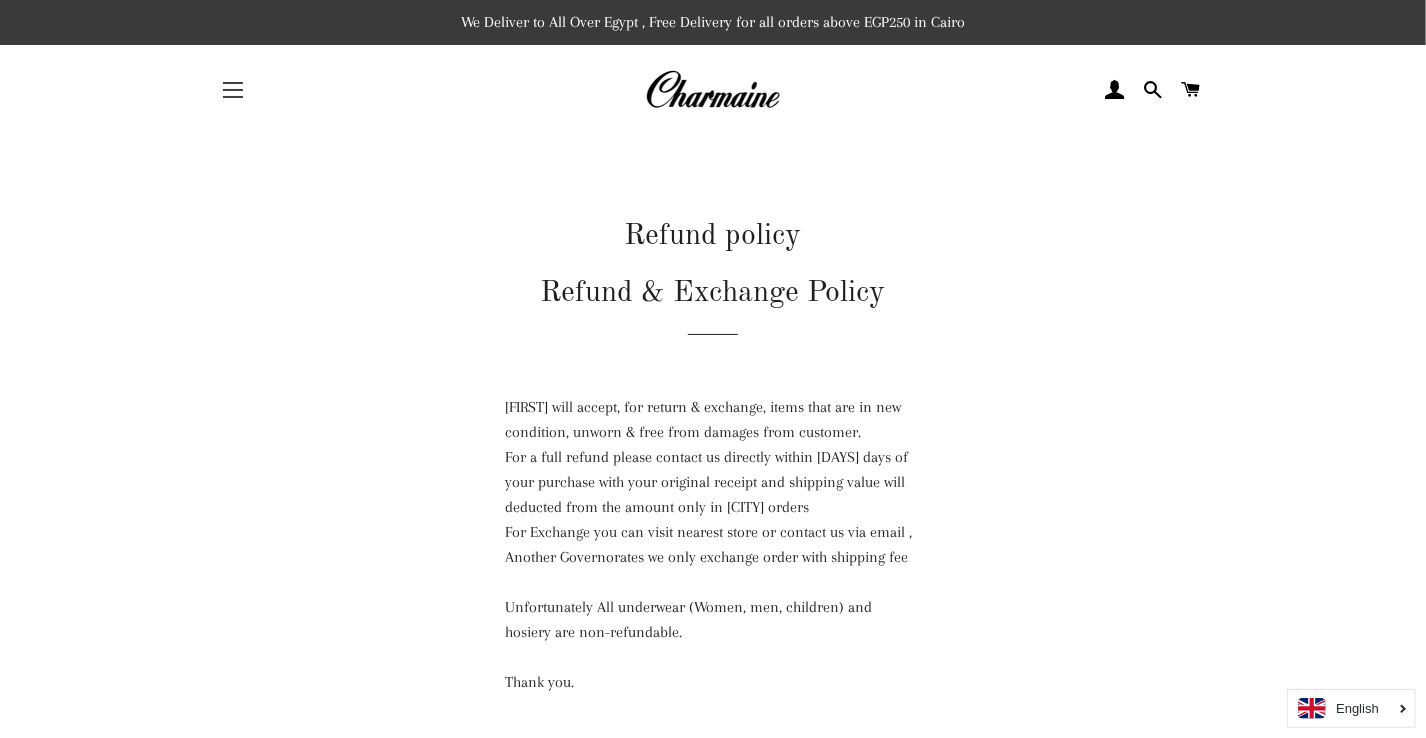 click on "Site navigation" at bounding box center (233, 90) 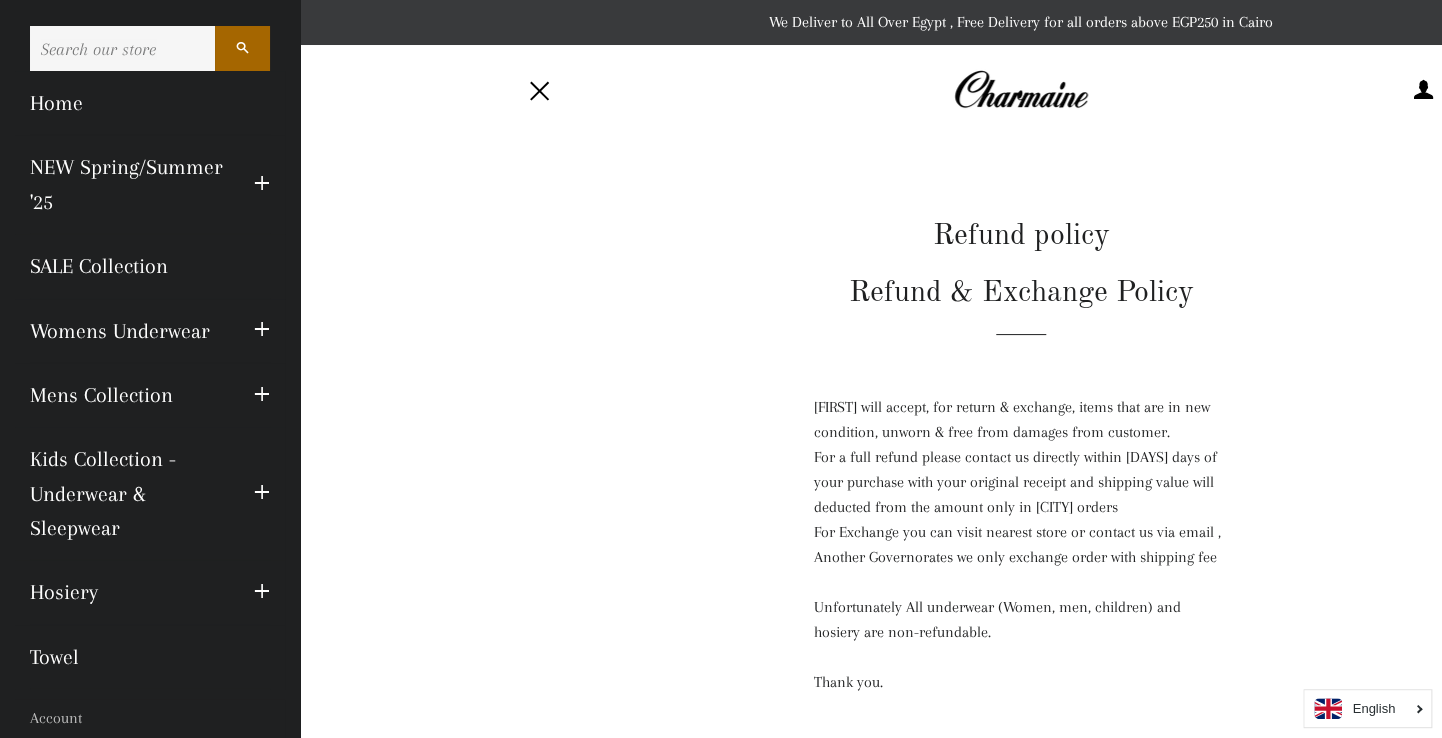click on "Refund policy
Refund & Exchange Policy
Charmaine will accept, for return & exchange, items that are in new condition, unworn & free from damages from customer. For a full refund please contact us directly within 14 days of your purchase with your original receipt and shipping value will deducted from the amount only in Cairo orders   For Exchange you can visit nearest store or contact us via email , Another Governorates we only exchange order with shipping fee
Unfortunately All underwear (Women, men, children) and hosiery are non-refundable.
Thank you." at bounding box center [1021, 480] 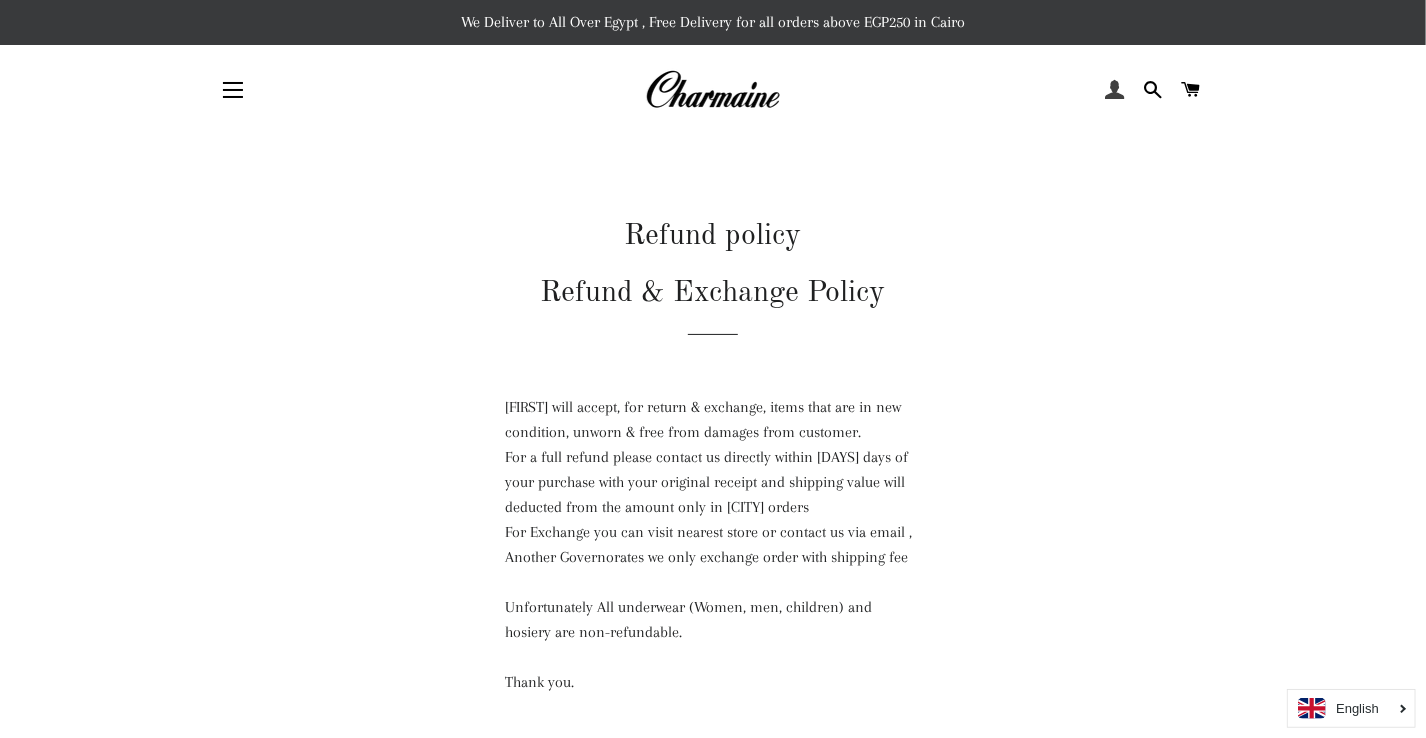 click at bounding box center [1114, 90] 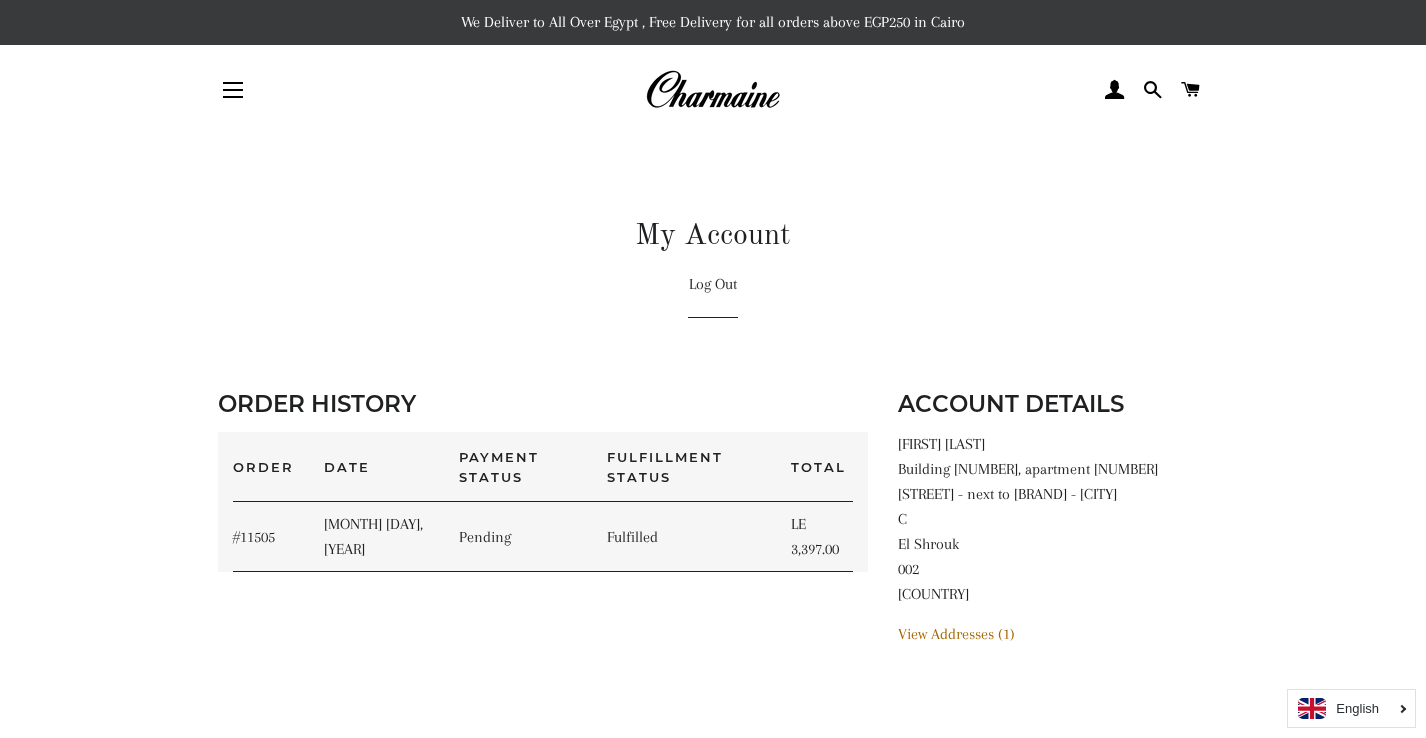 scroll, scrollTop: 0, scrollLeft: 0, axis: both 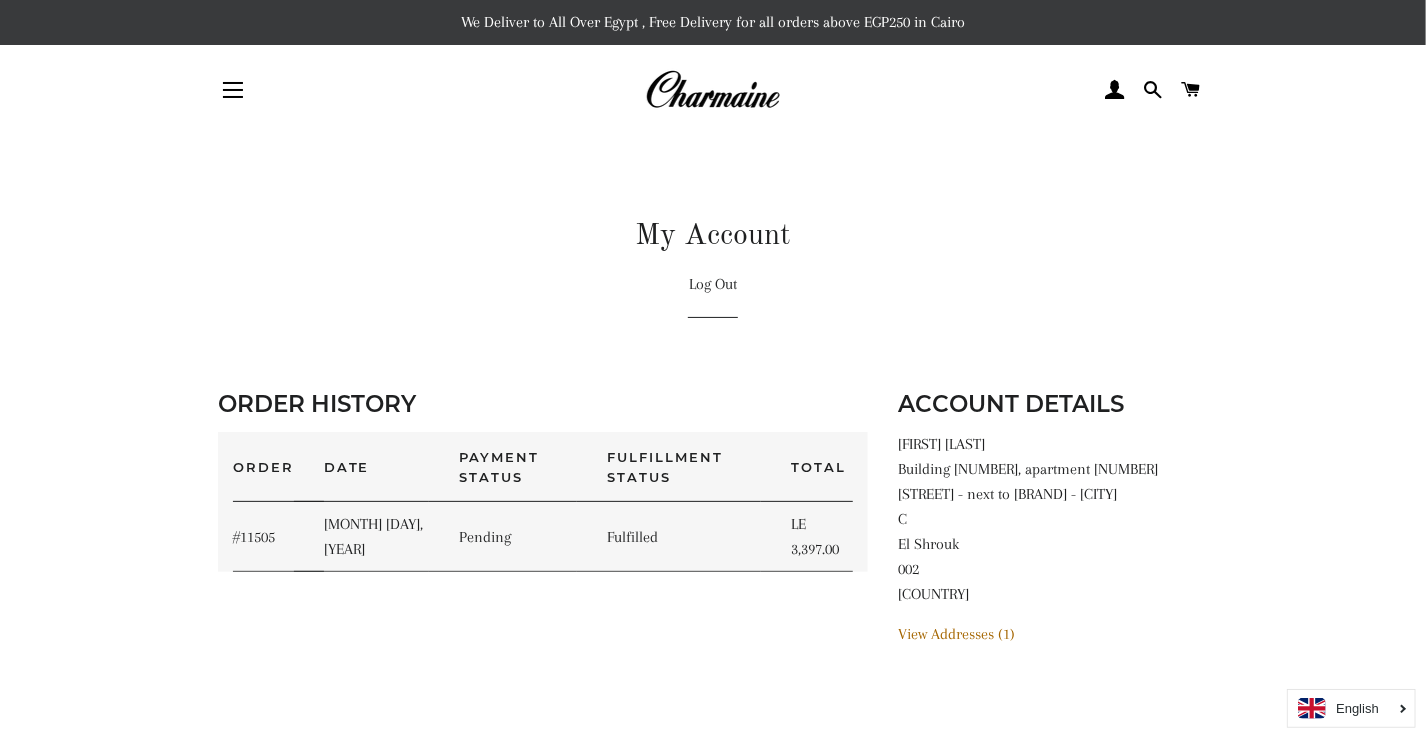click on "#11505" at bounding box center [254, 537] 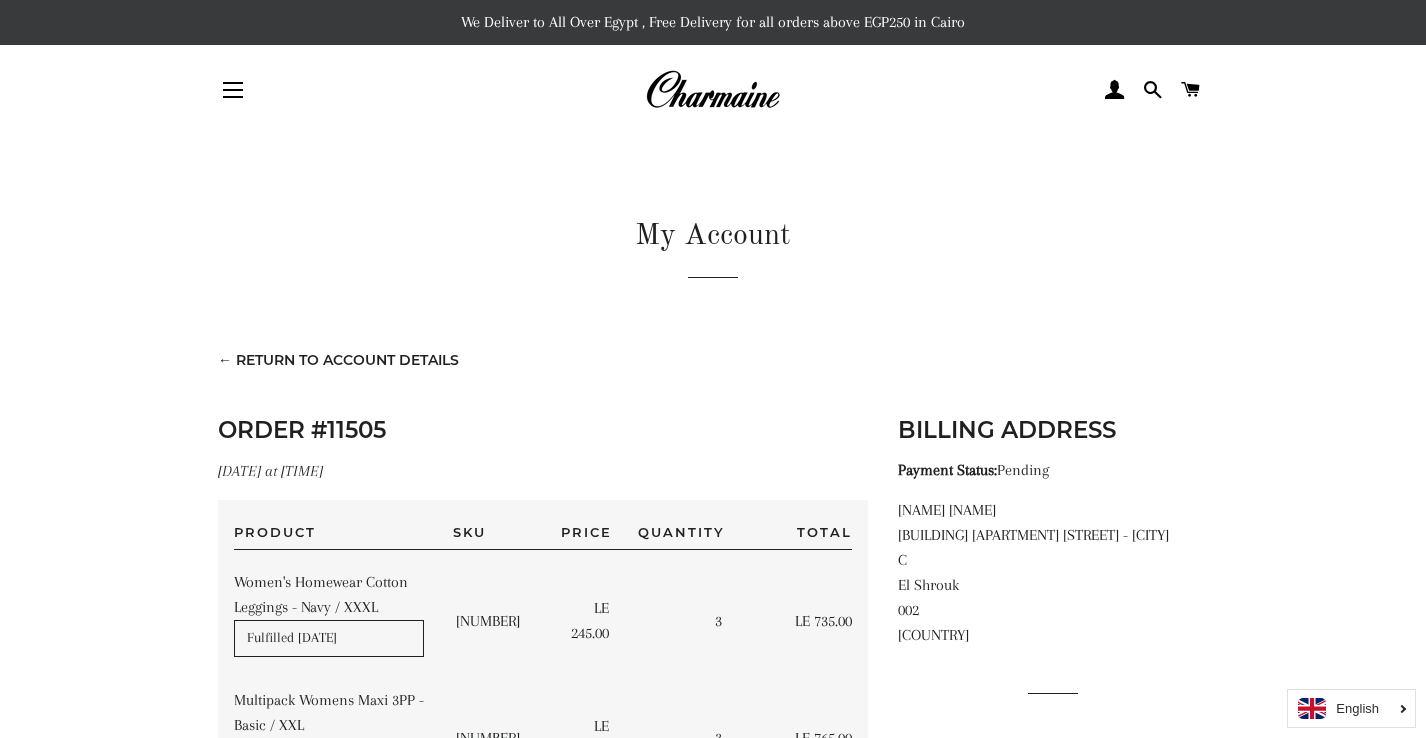 scroll, scrollTop: 242, scrollLeft: 0, axis: vertical 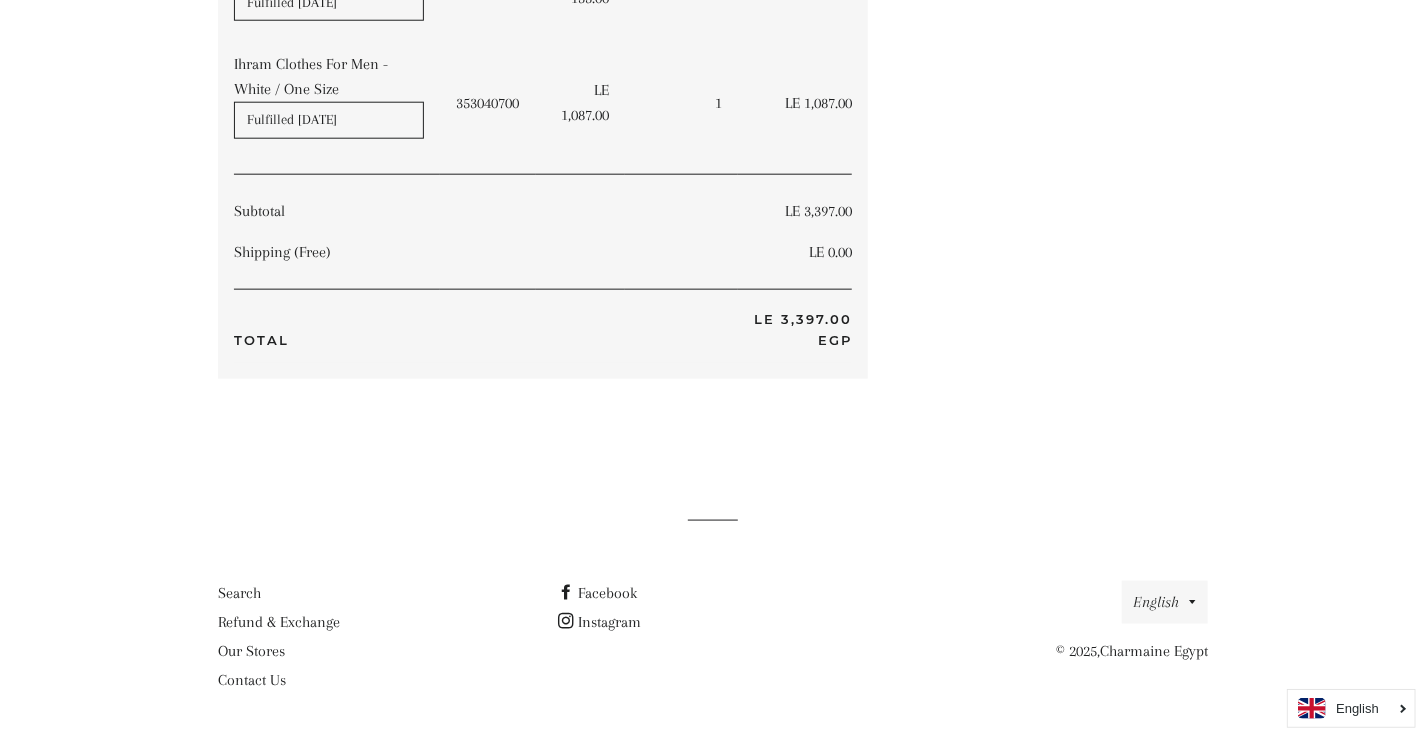 click on "353040700" at bounding box center [488, 109] 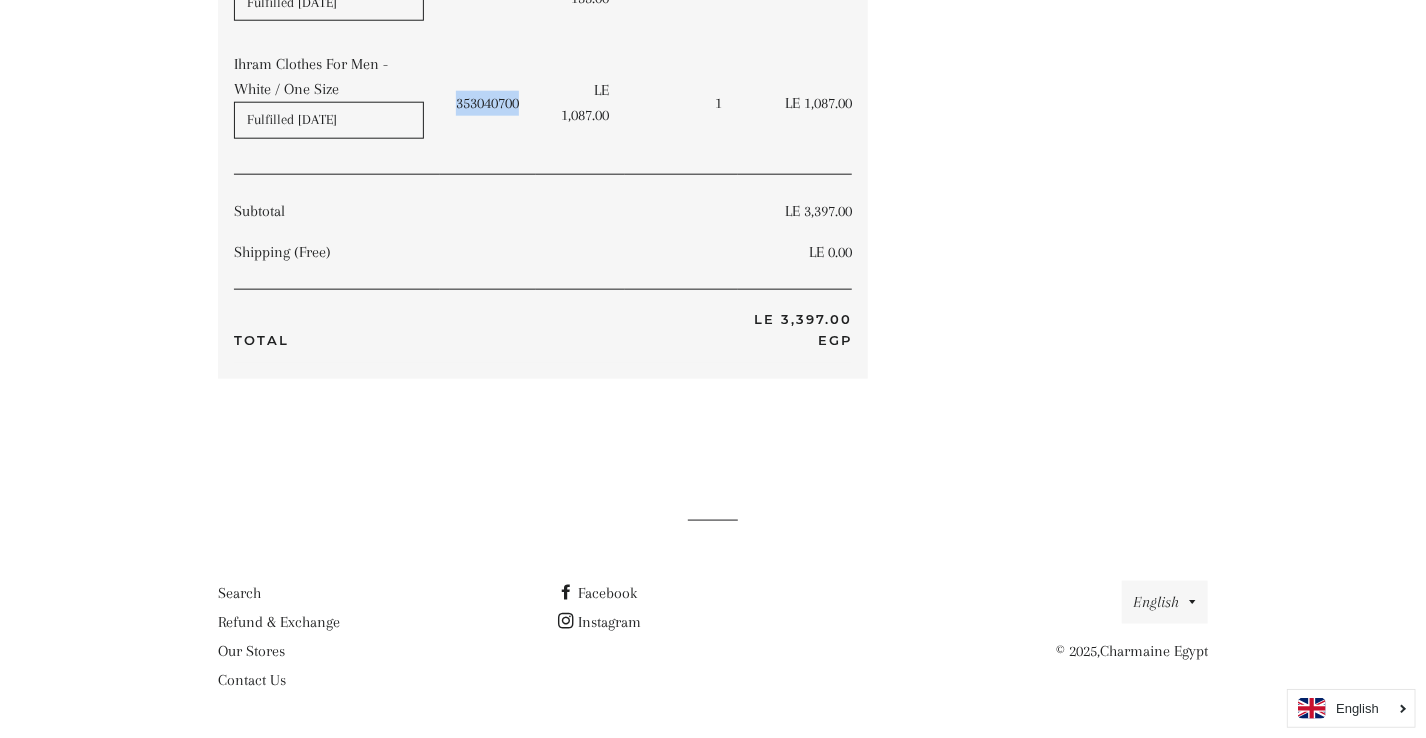 click on "353040700" at bounding box center (488, 109) 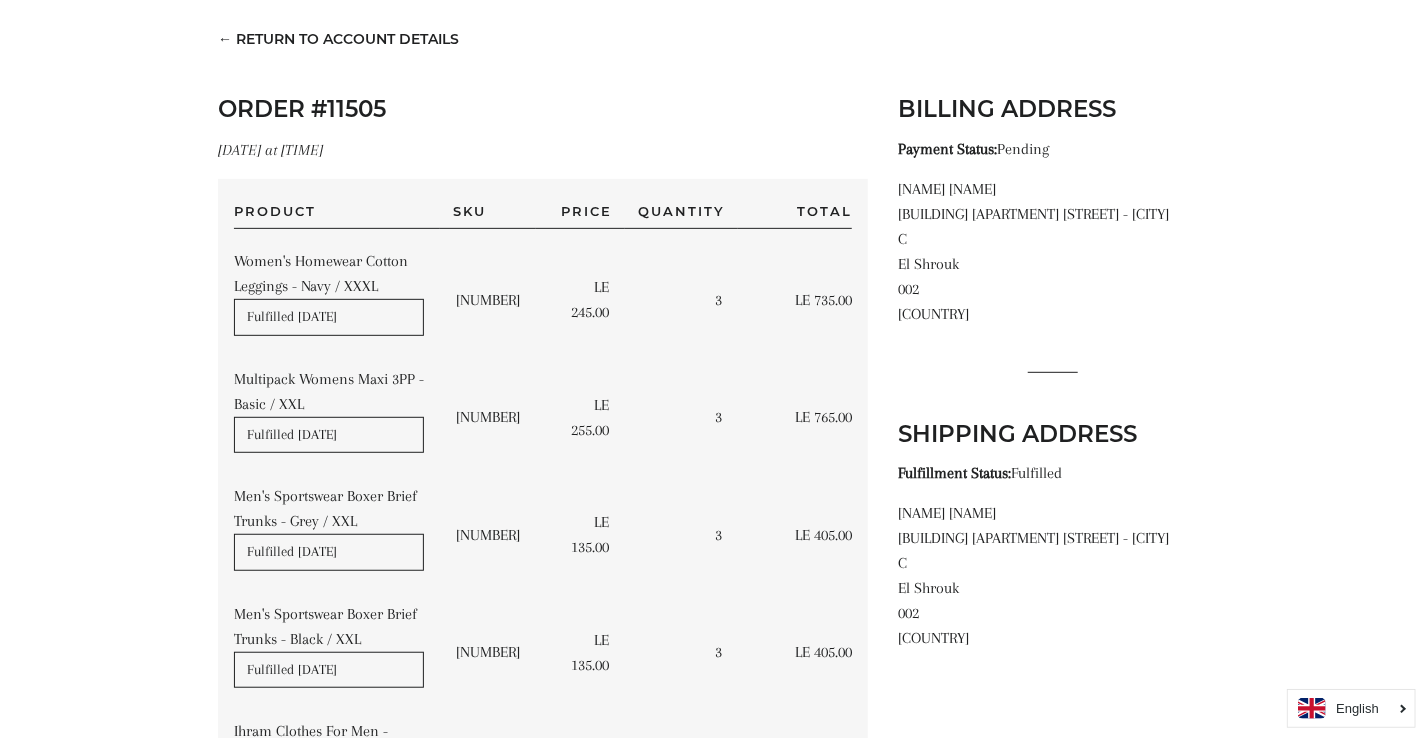 scroll, scrollTop: 300, scrollLeft: 0, axis: vertical 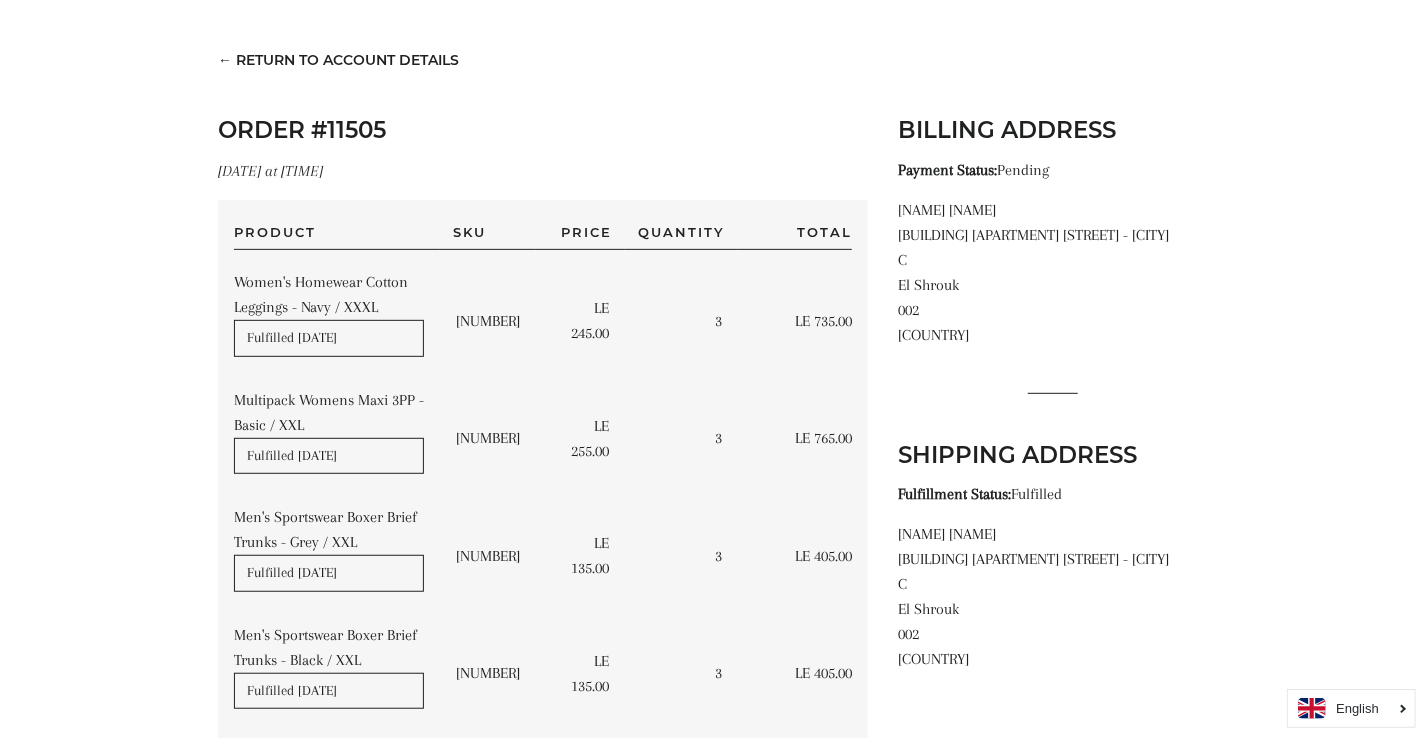 click on "← Return to Account Details" at bounding box center [338, 60] 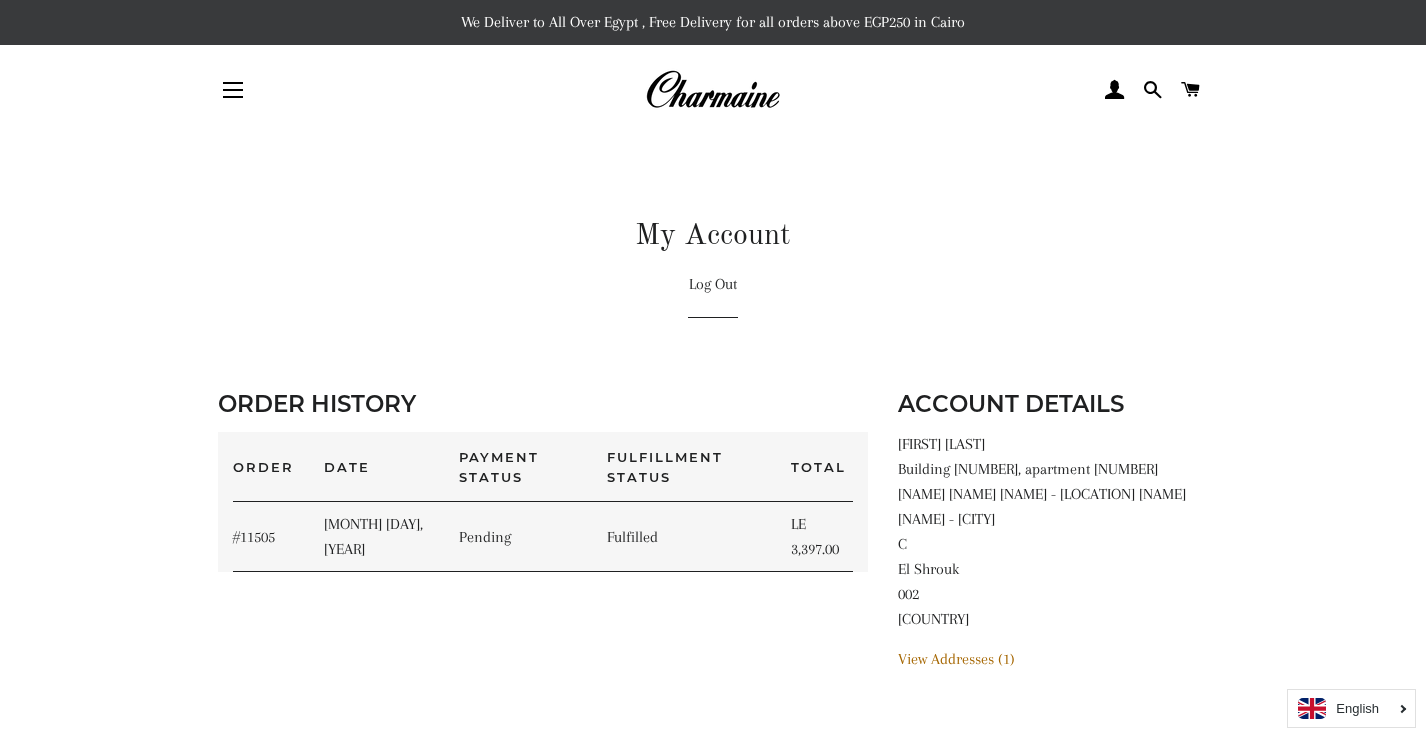 scroll, scrollTop: 0, scrollLeft: 0, axis: both 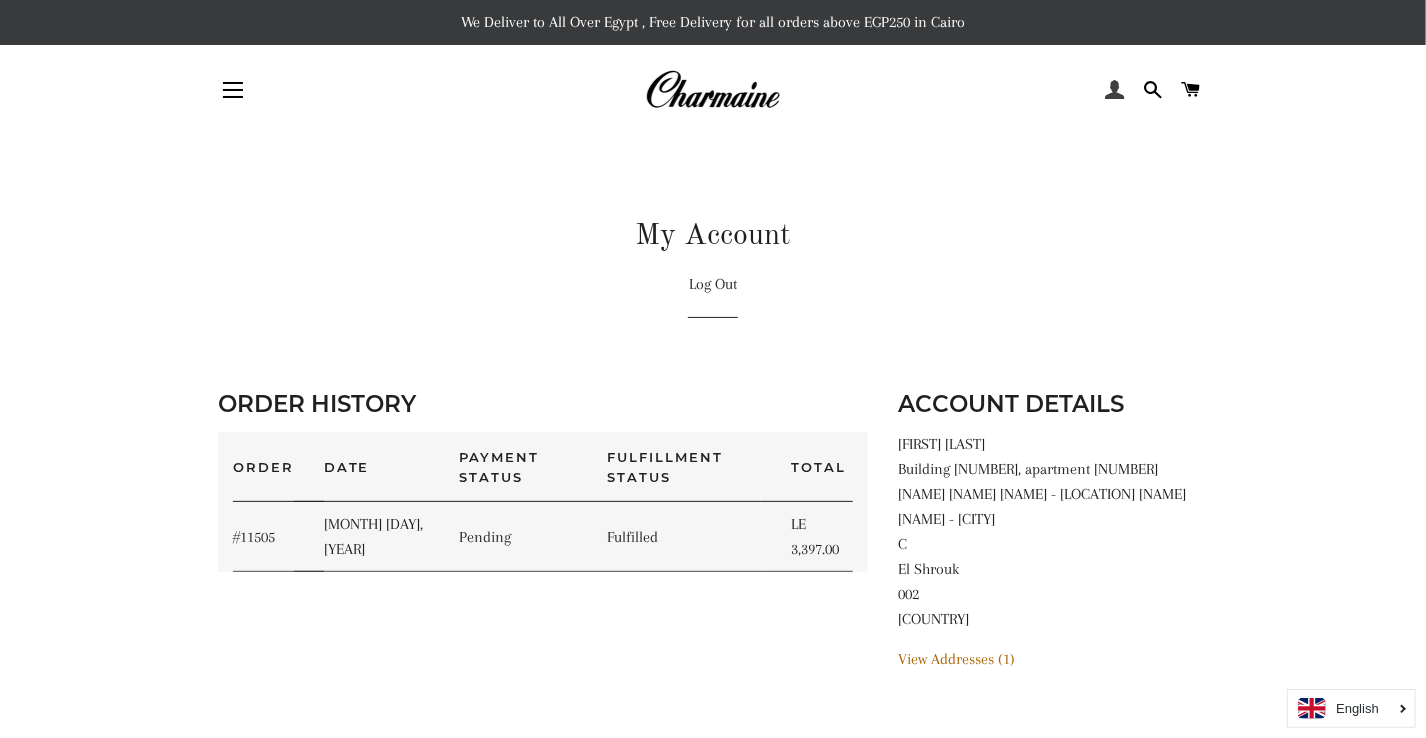 click at bounding box center [1114, 90] 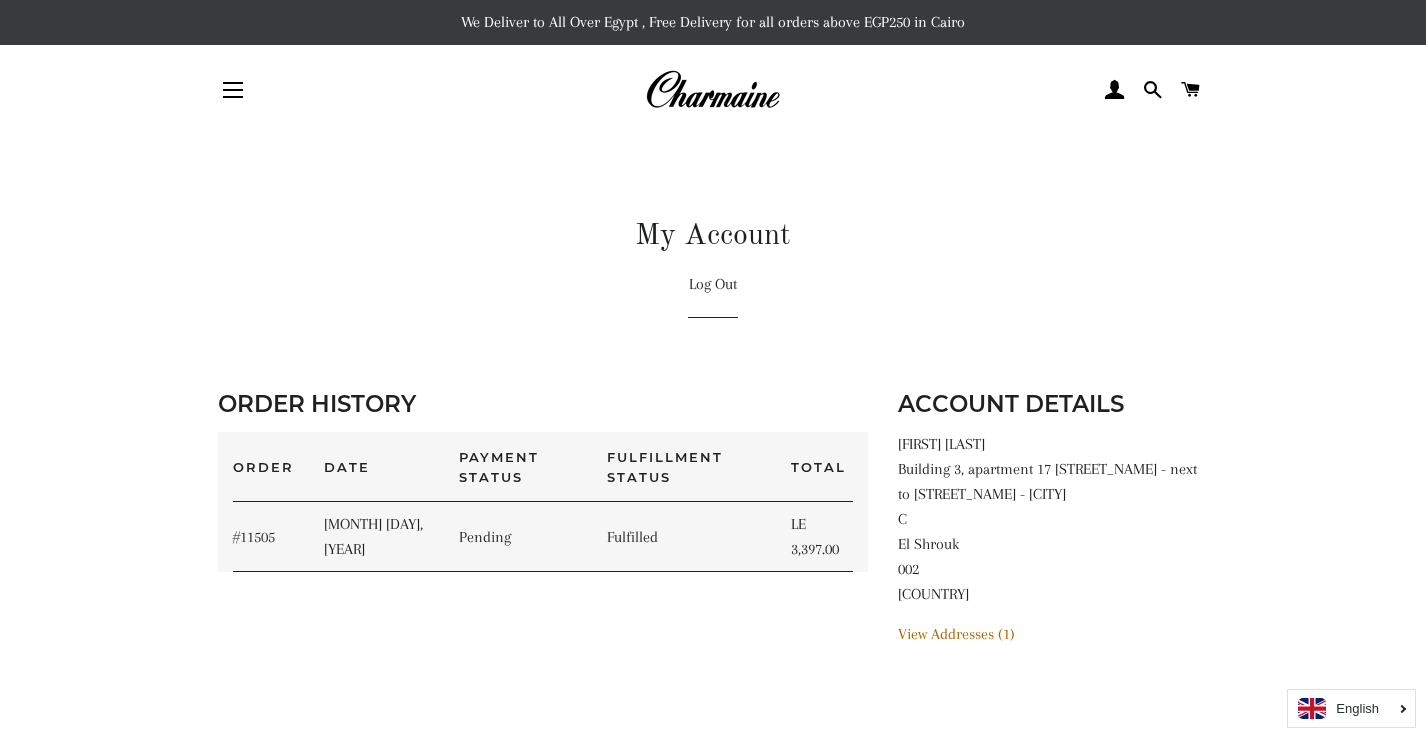 scroll, scrollTop: 0, scrollLeft: 0, axis: both 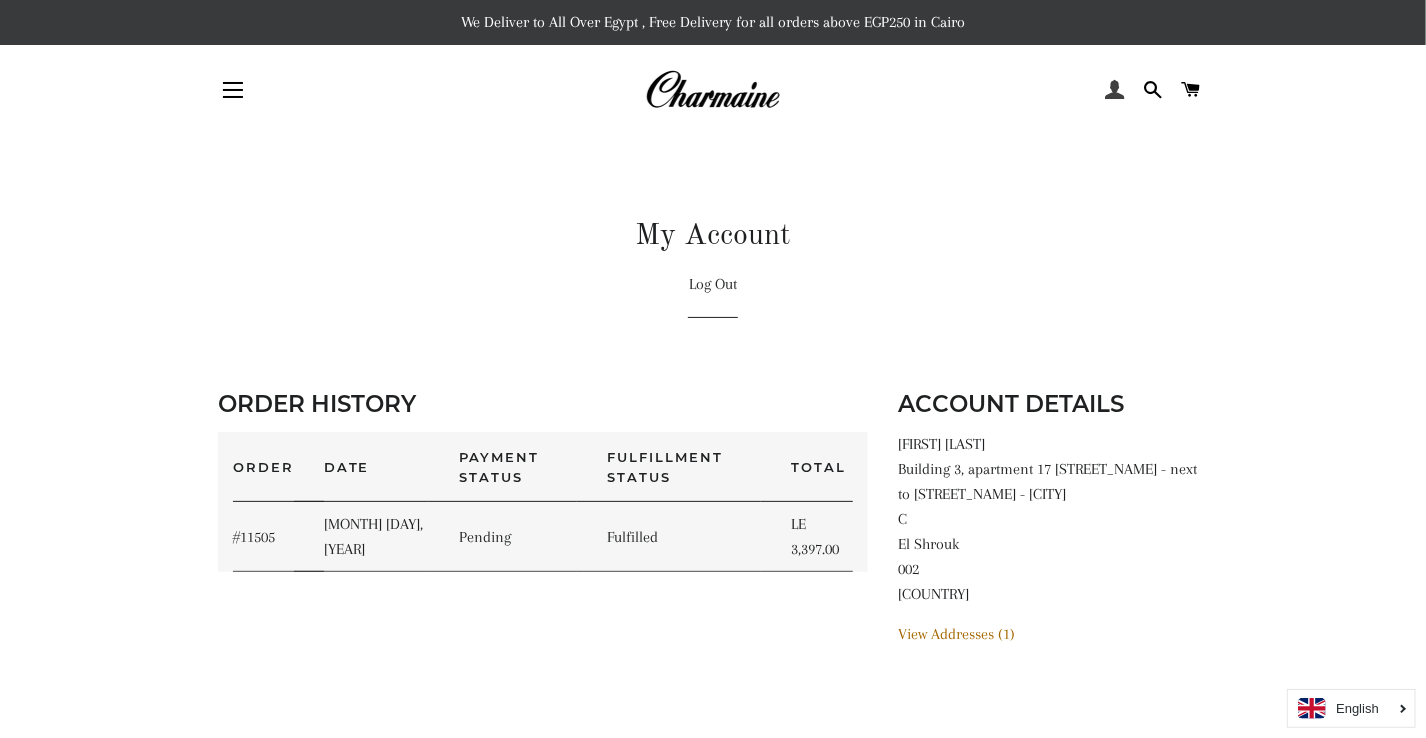 click at bounding box center (1114, 90) 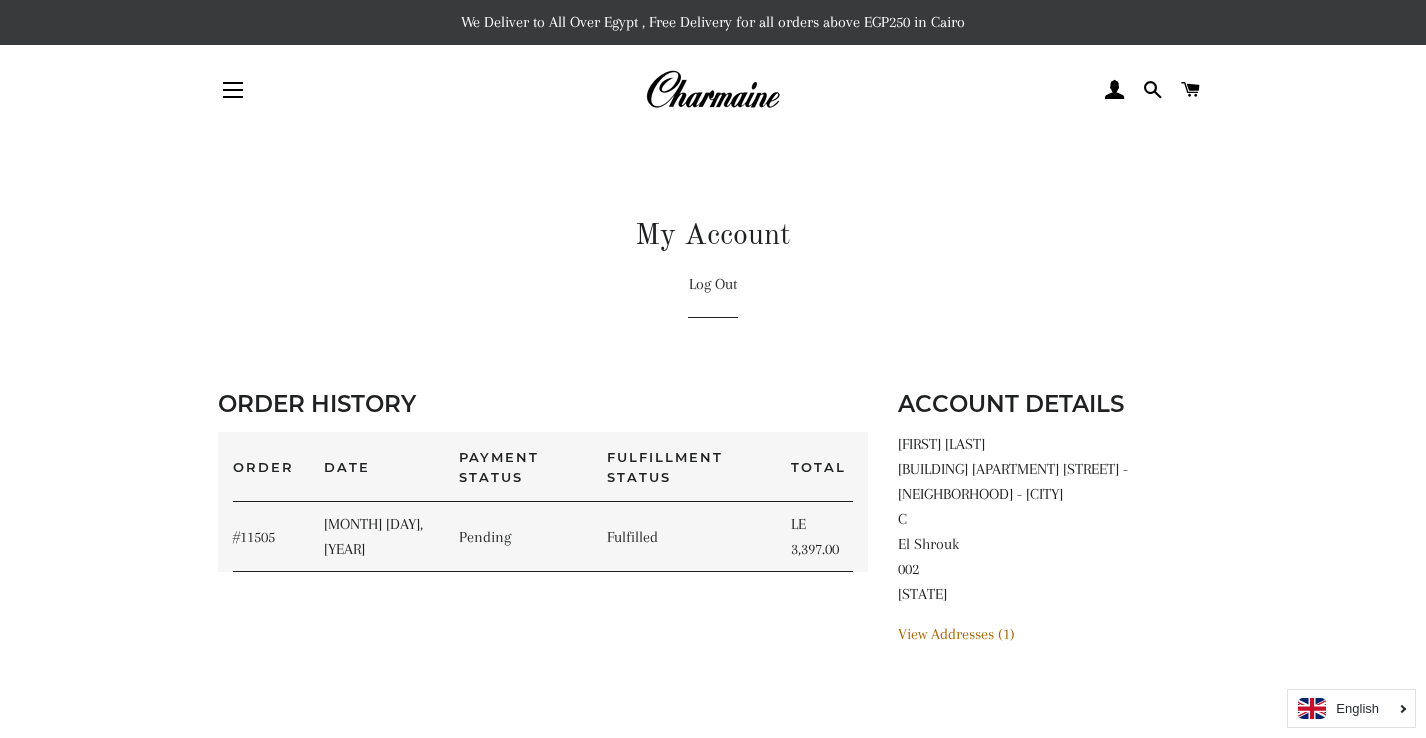 scroll, scrollTop: 0, scrollLeft: 0, axis: both 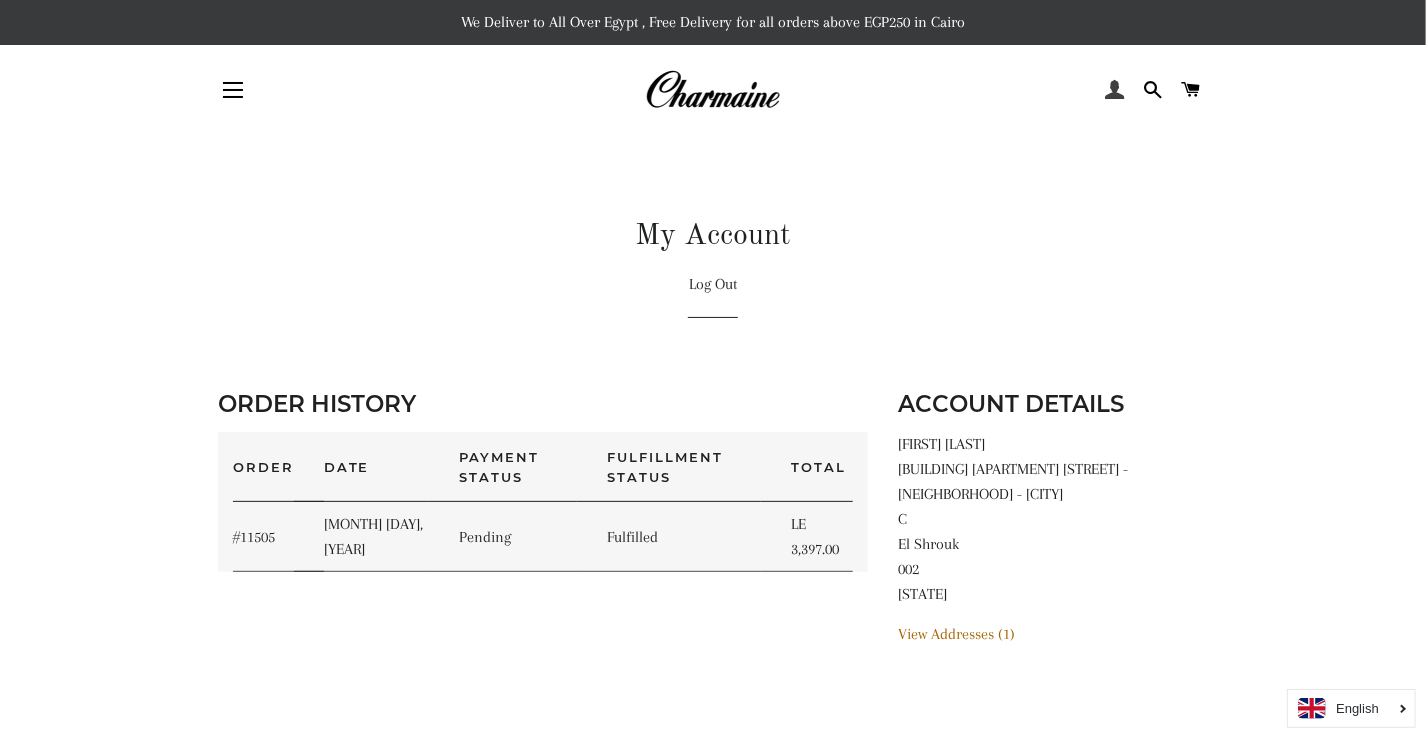 click at bounding box center (1114, 90) 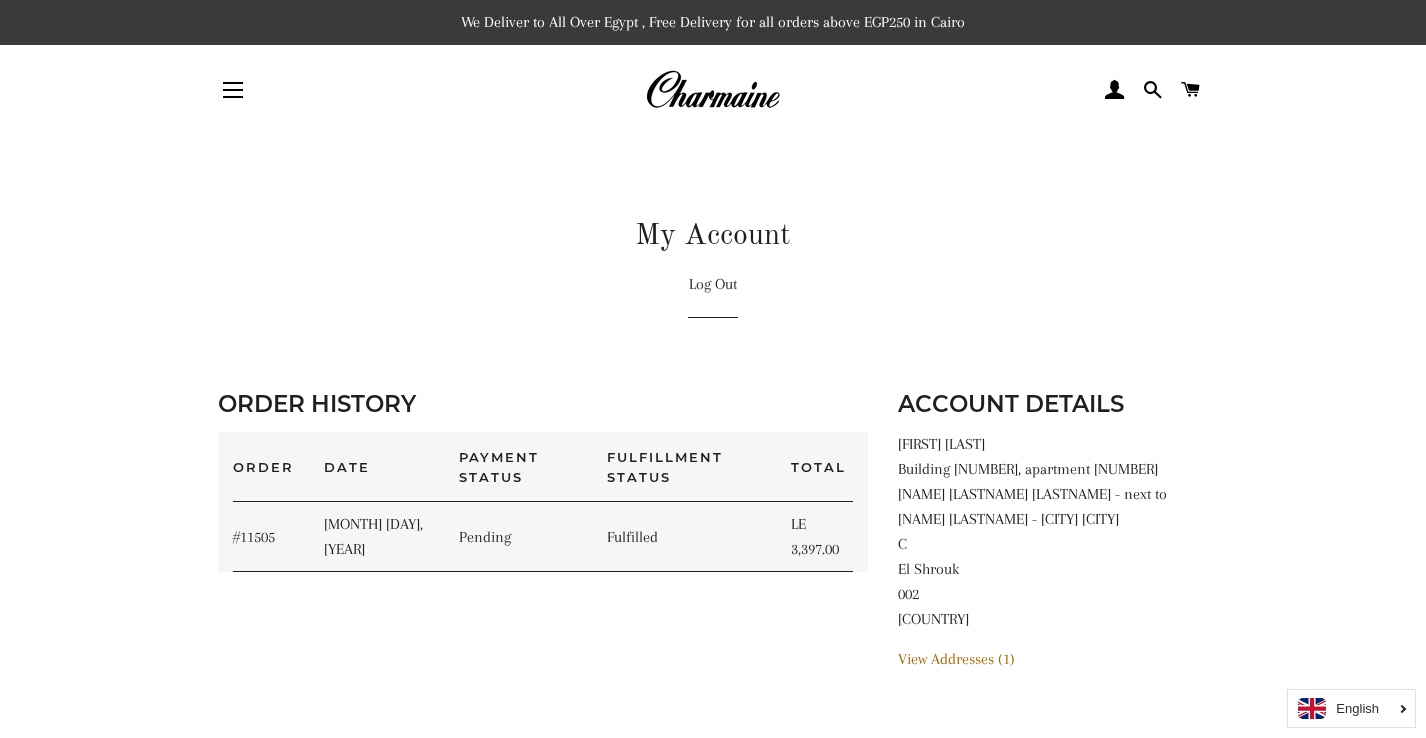 scroll, scrollTop: 0, scrollLeft: 0, axis: both 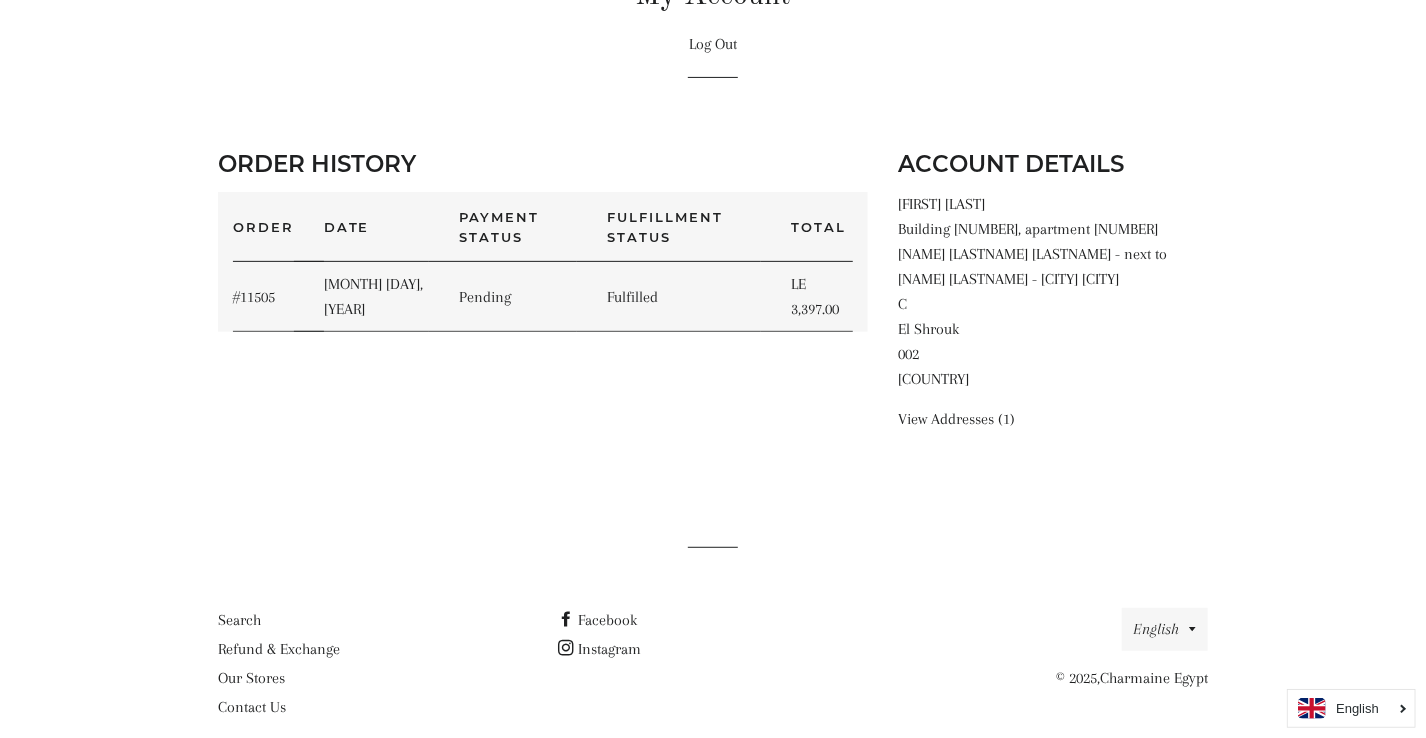 click on "View Addresses (1)" at bounding box center [956, 419] 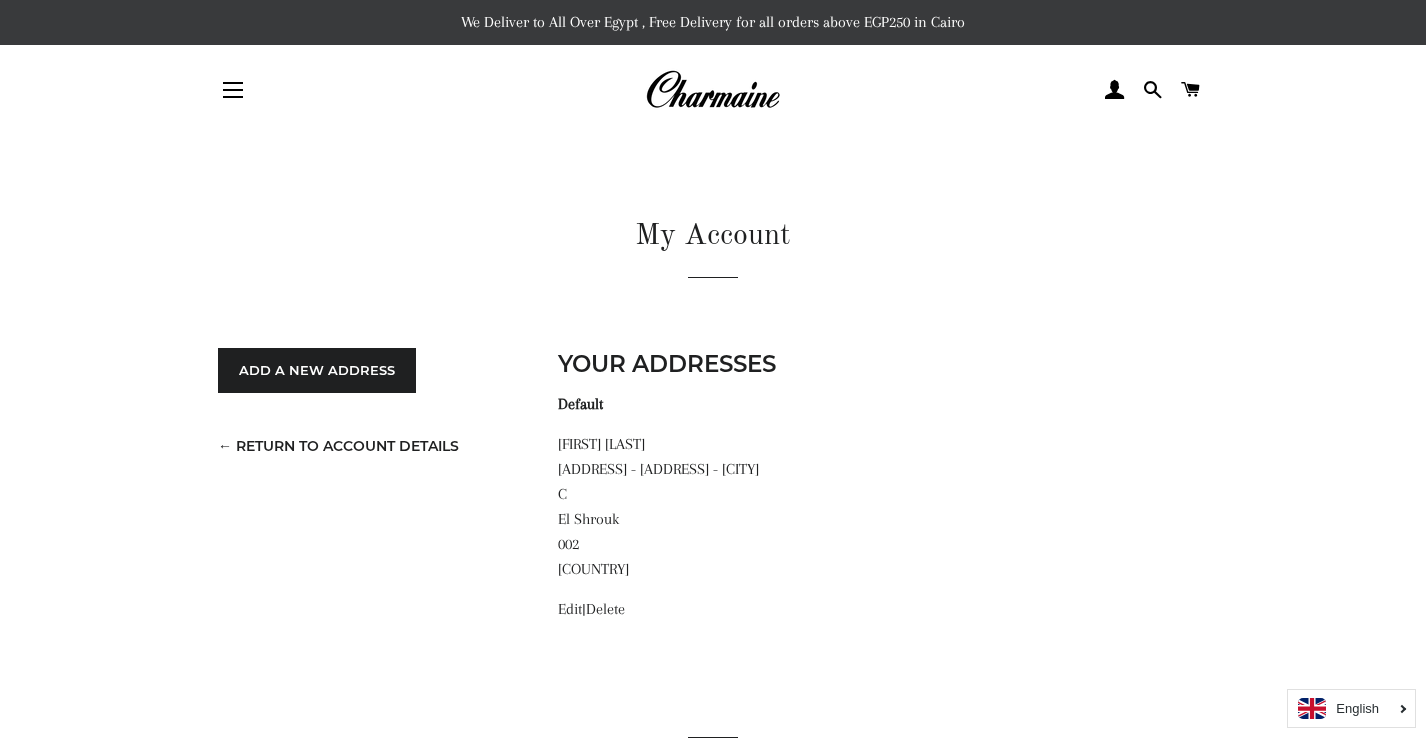 scroll, scrollTop: 0, scrollLeft: 0, axis: both 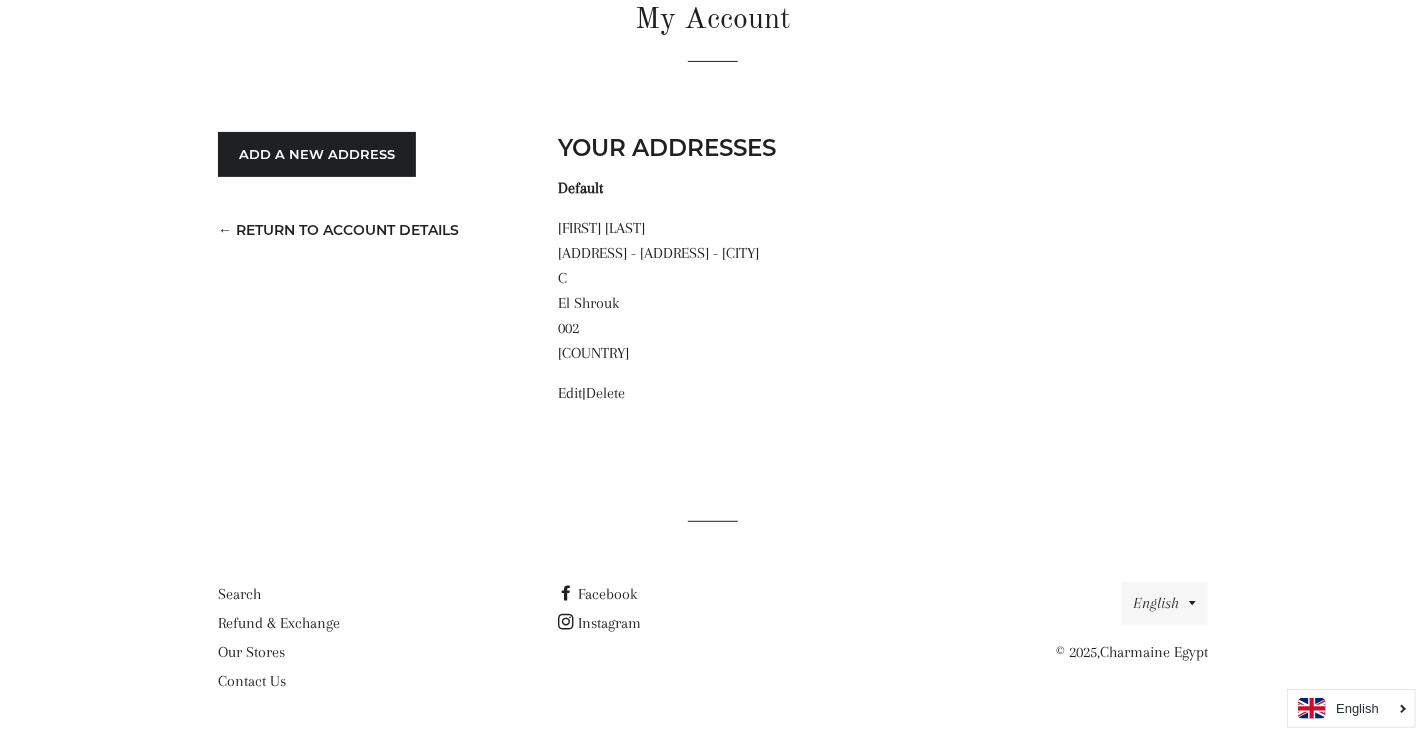click on "Edit" at bounding box center [570, 393] 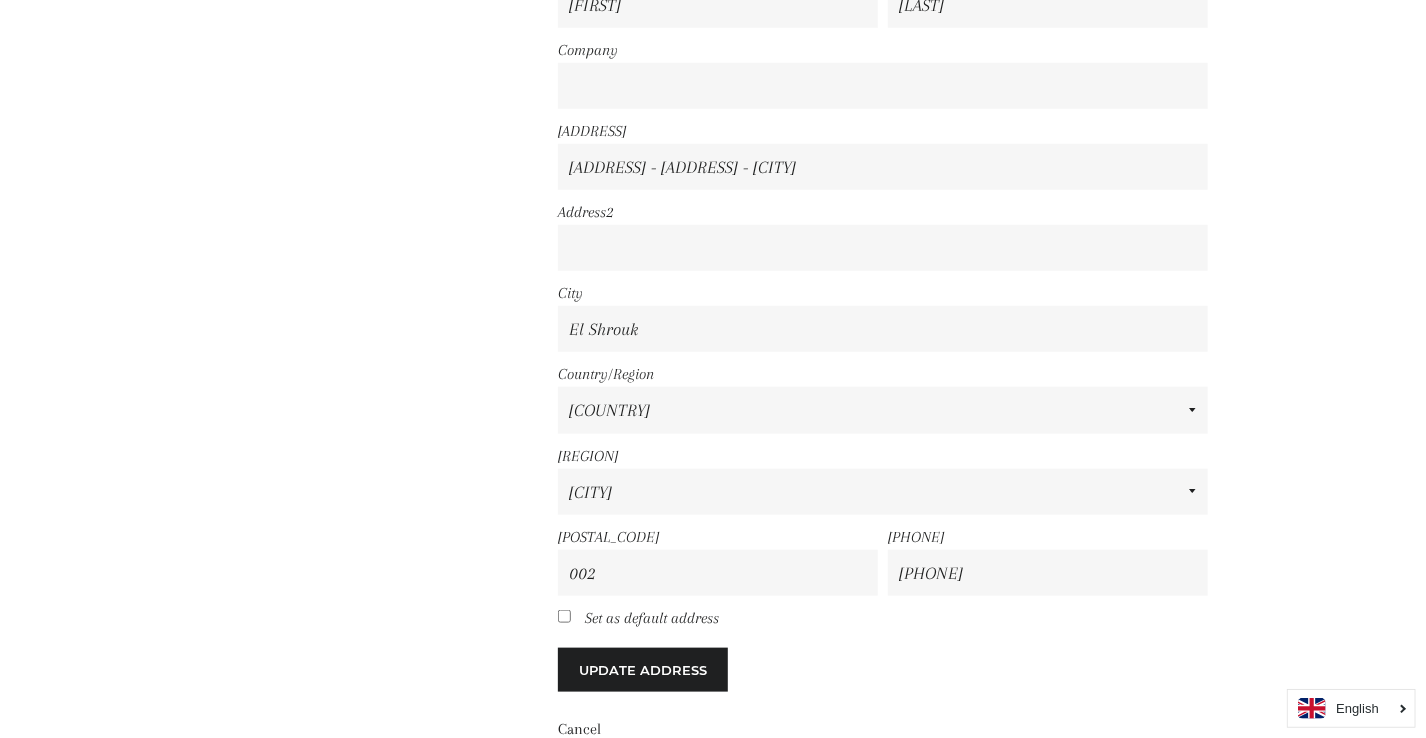 scroll, scrollTop: 116, scrollLeft: 0, axis: vertical 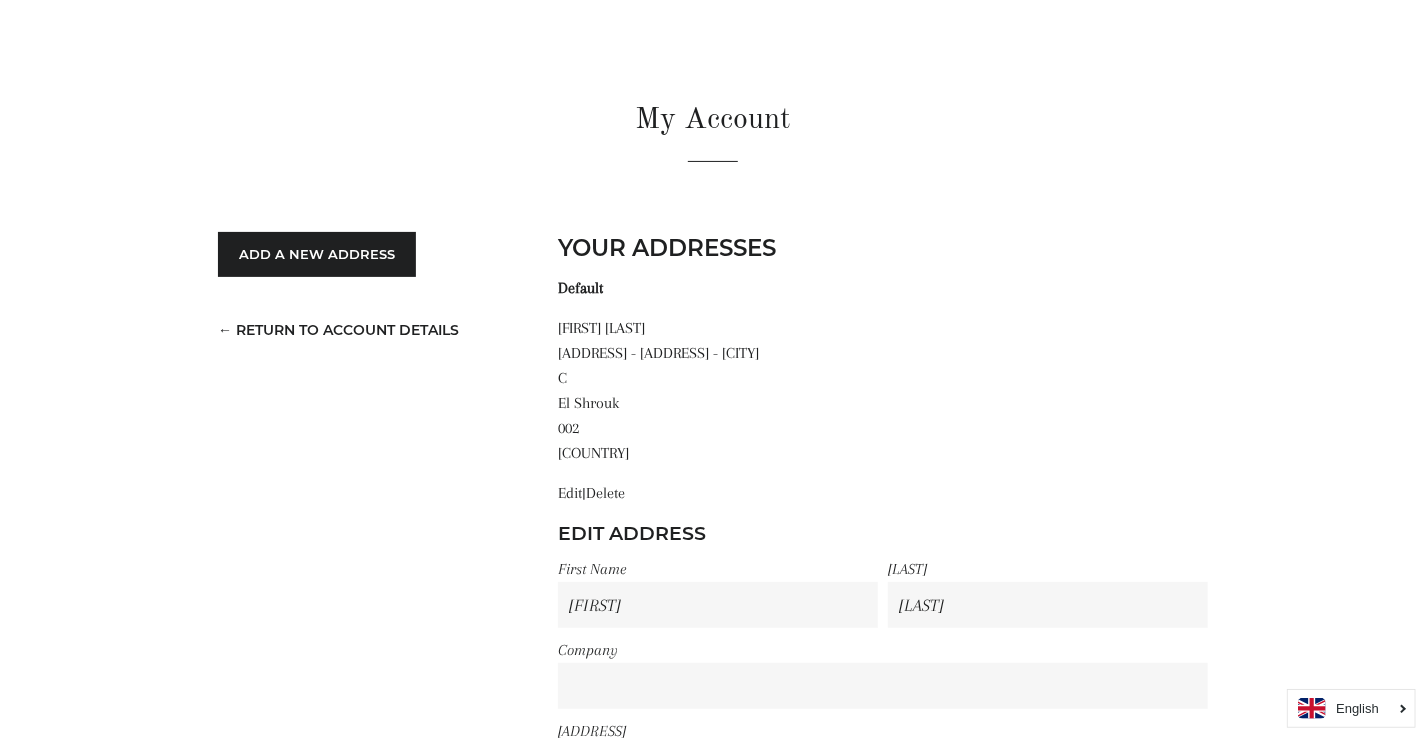 click on "← Return to Account Details" at bounding box center (338, 330) 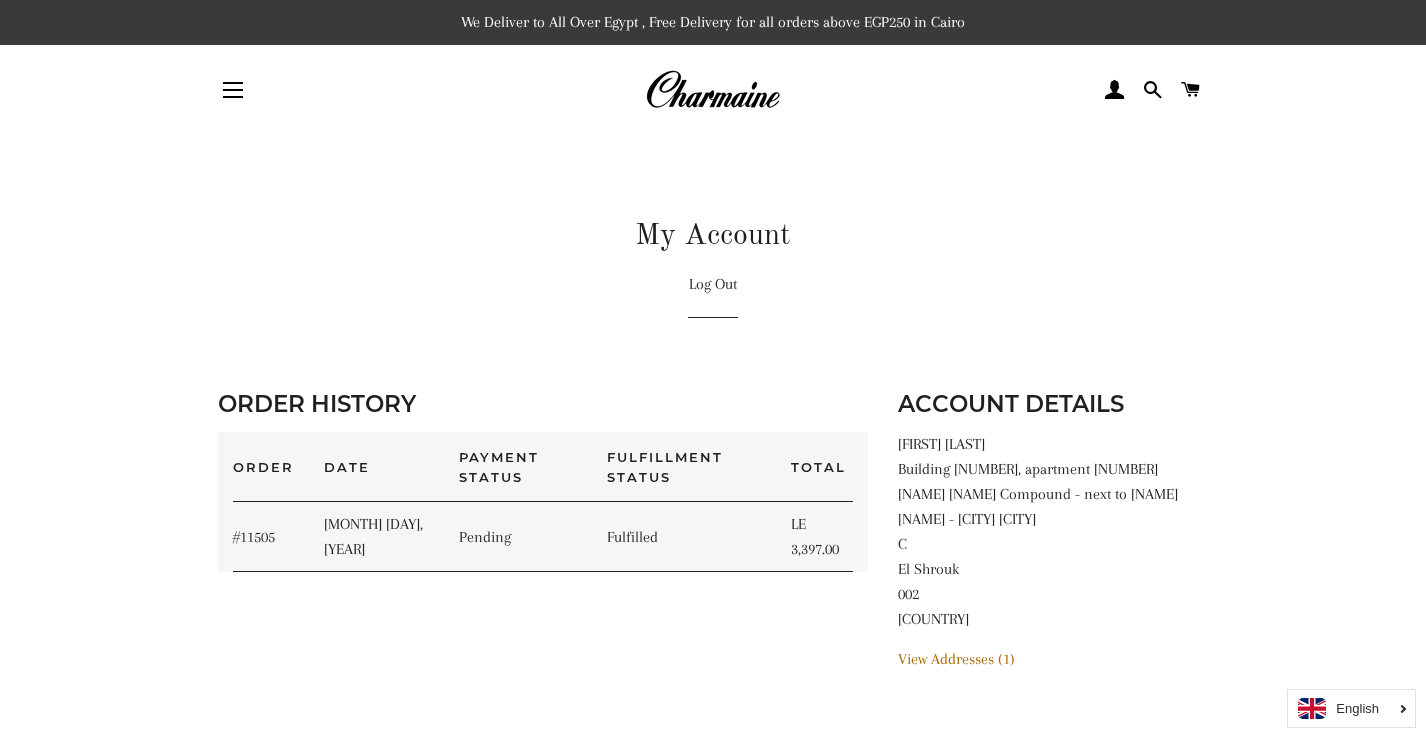 scroll, scrollTop: 240, scrollLeft: 0, axis: vertical 